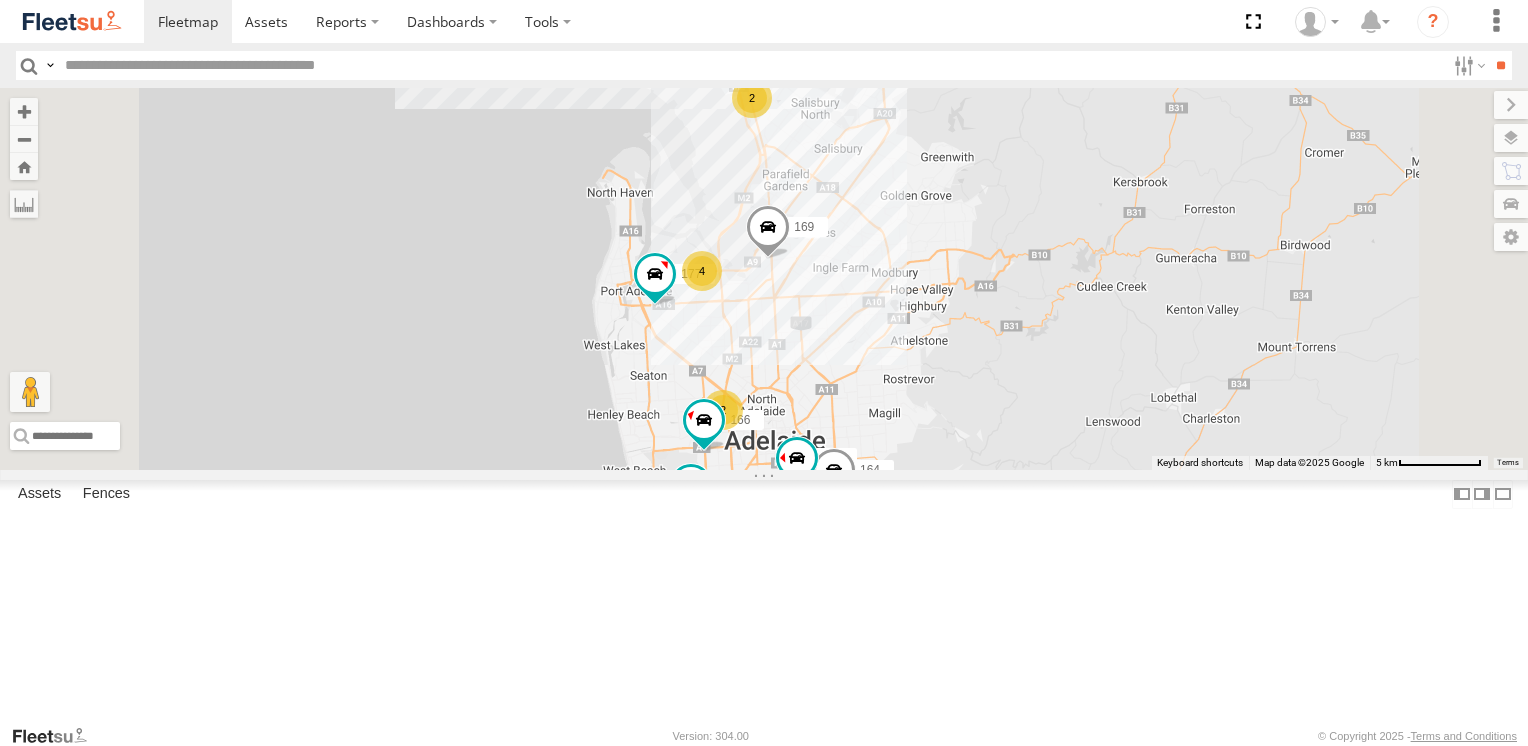 scroll, scrollTop: 0, scrollLeft: 0, axis: both 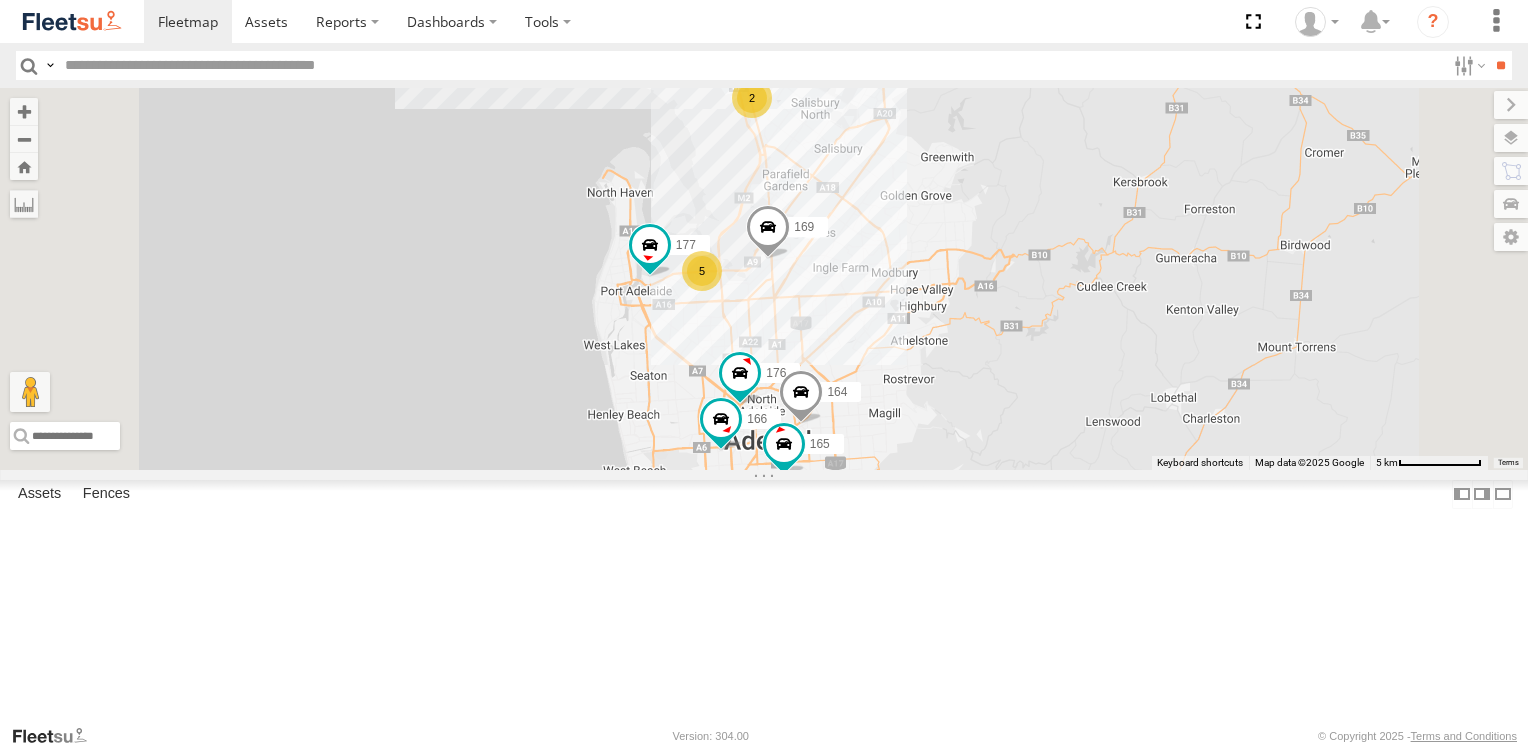 click at bounding box center (0, 0) 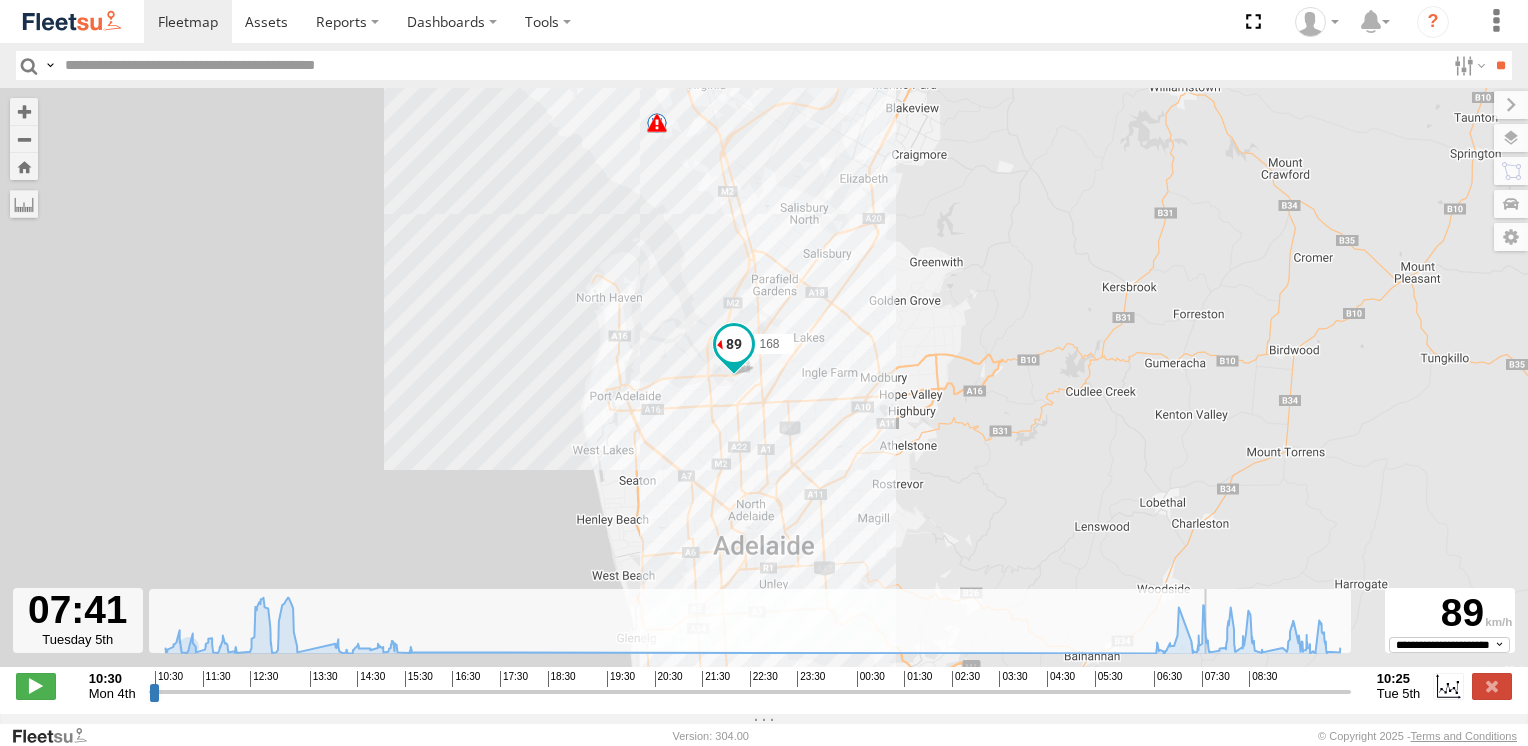 drag, startPoint x: 158, startPoint y: 703, endPoint x: 1208, endPoint y: 786, distance: 1053.2754 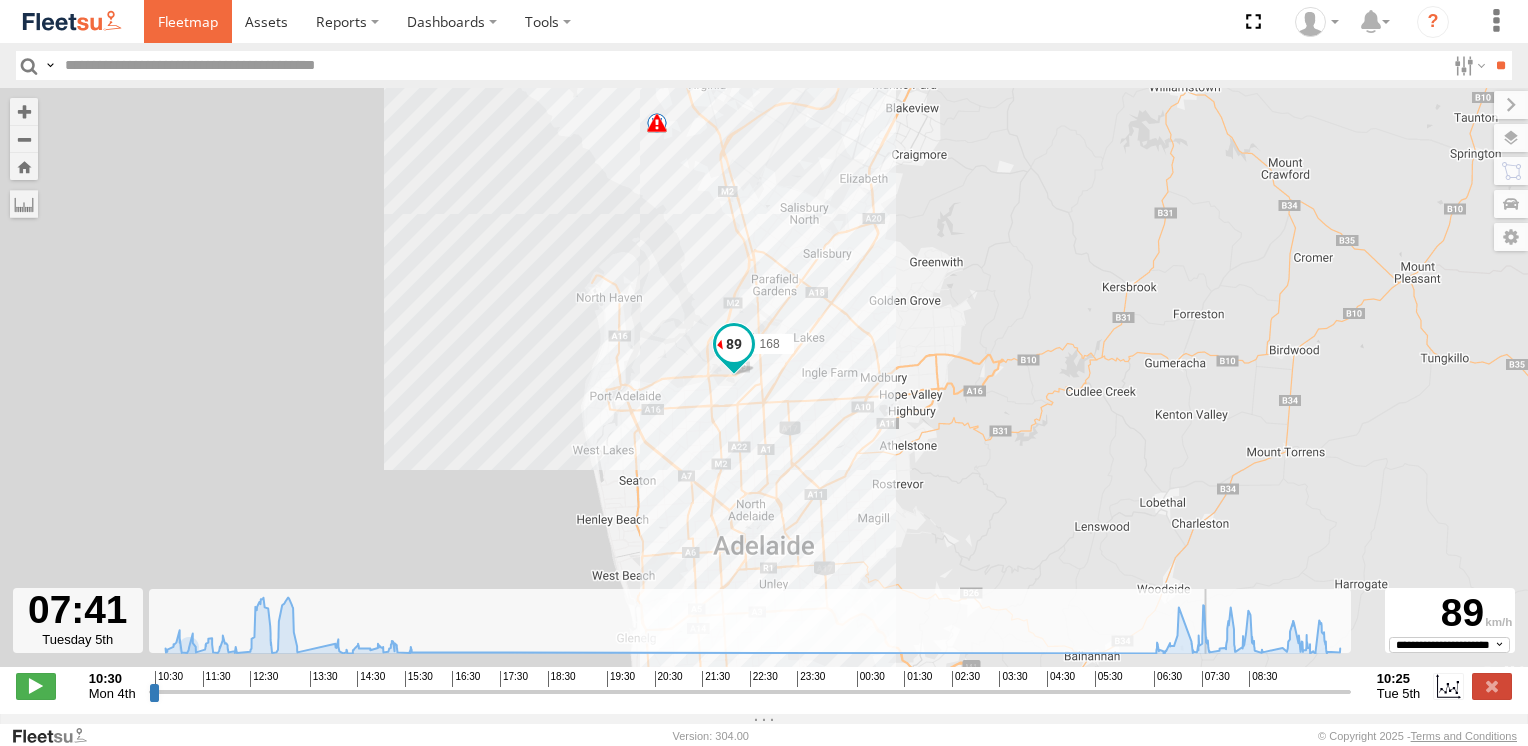click at bounding box center [188, 21] 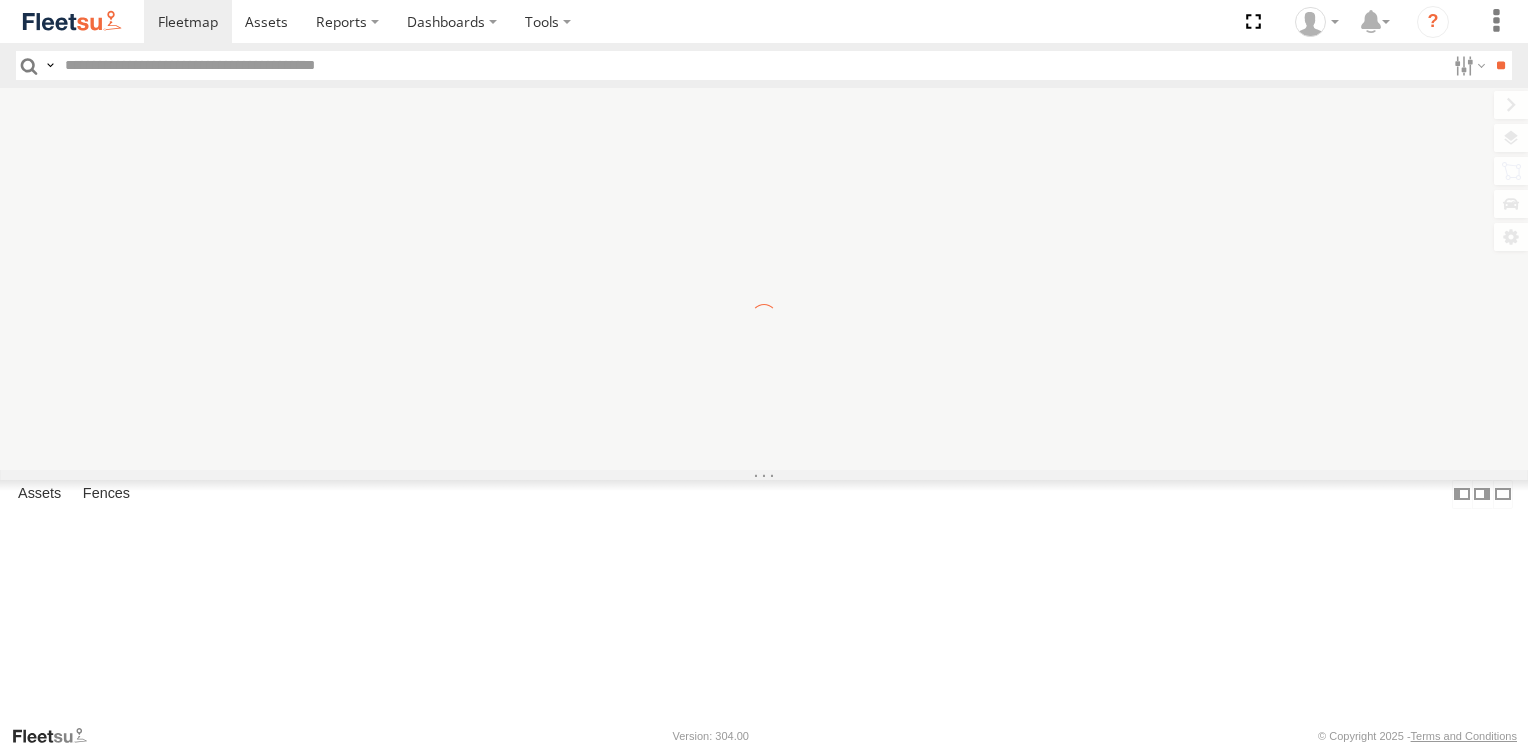 scroll, scrollTop: 0, scrollLeft: 0, axis: both 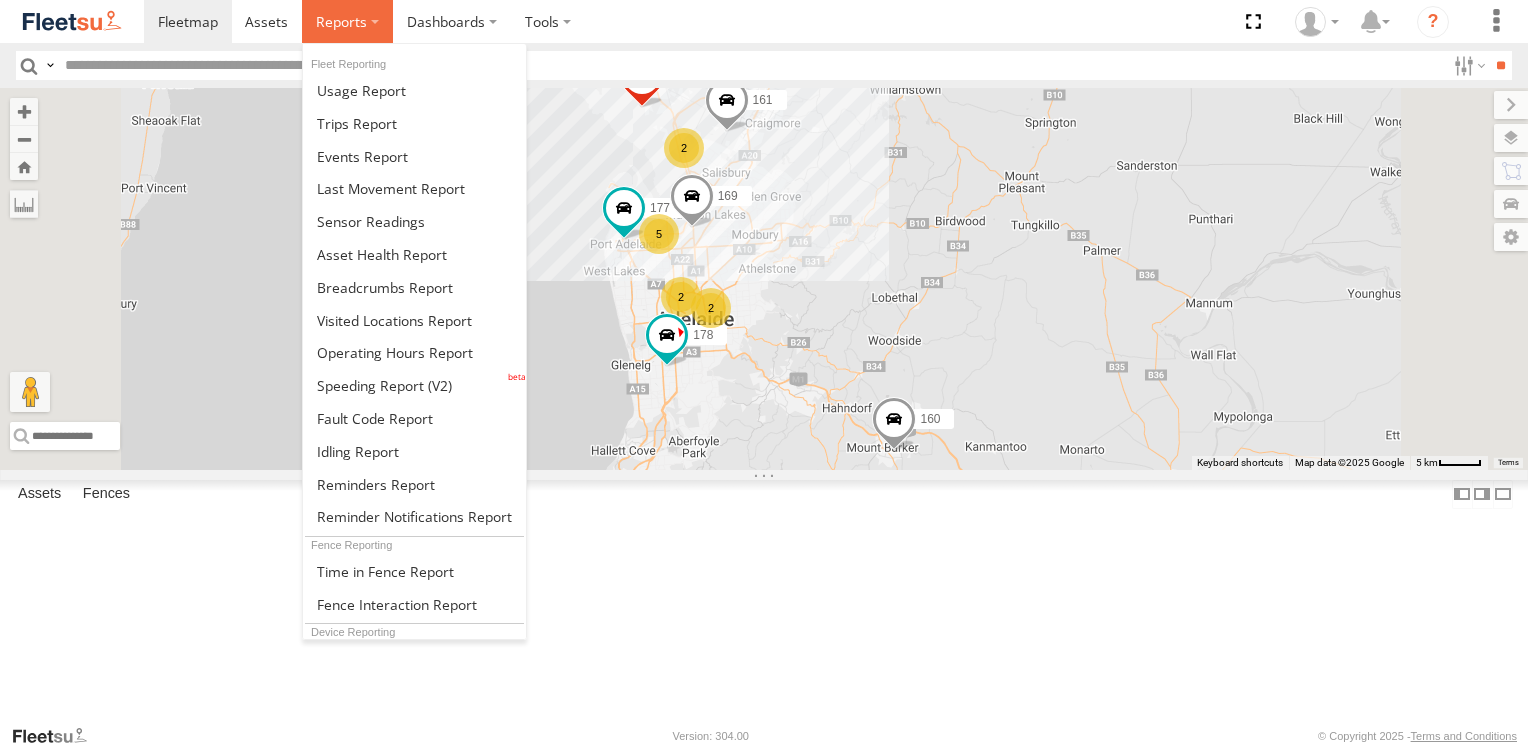 click at bounding box center [347, 21] 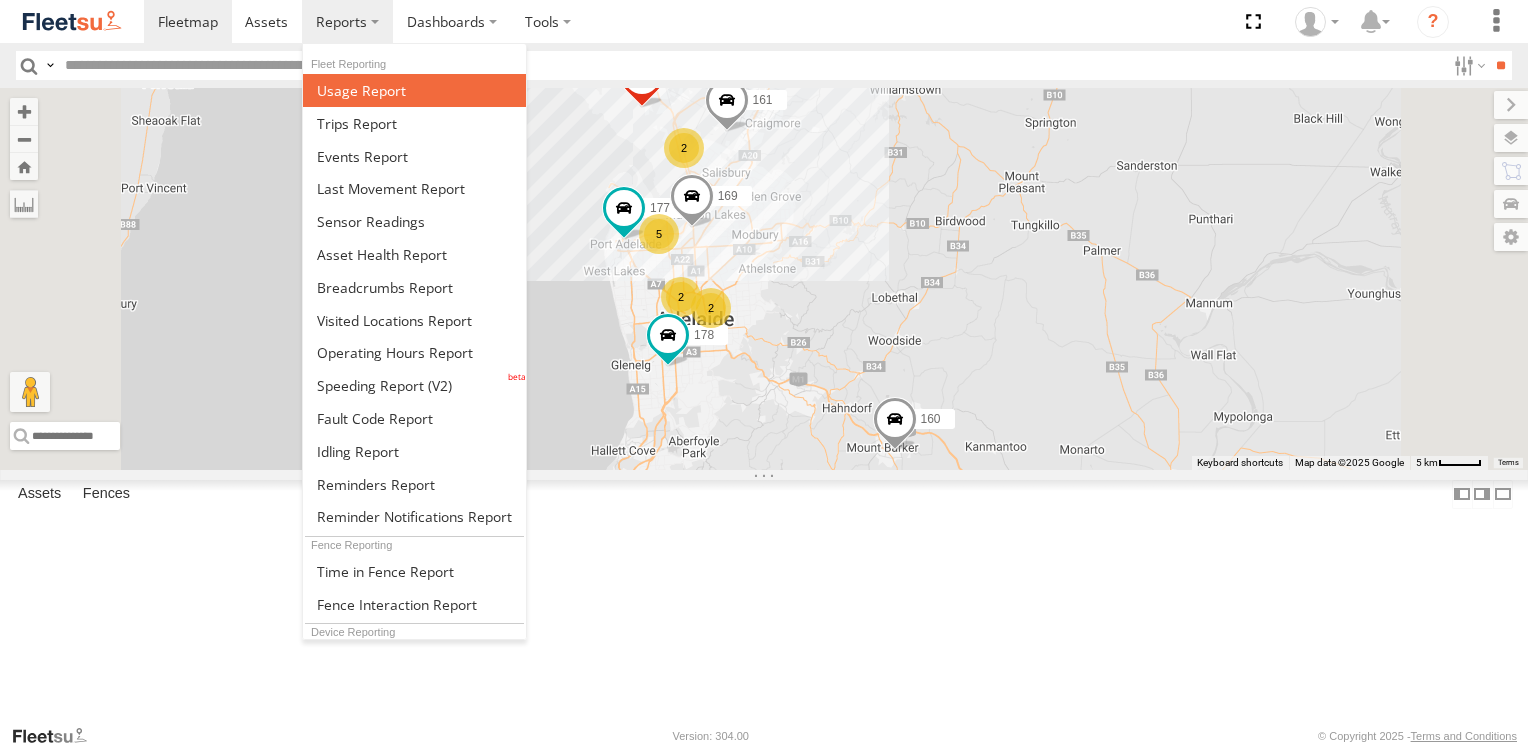 click at bounding box center (361, 90) 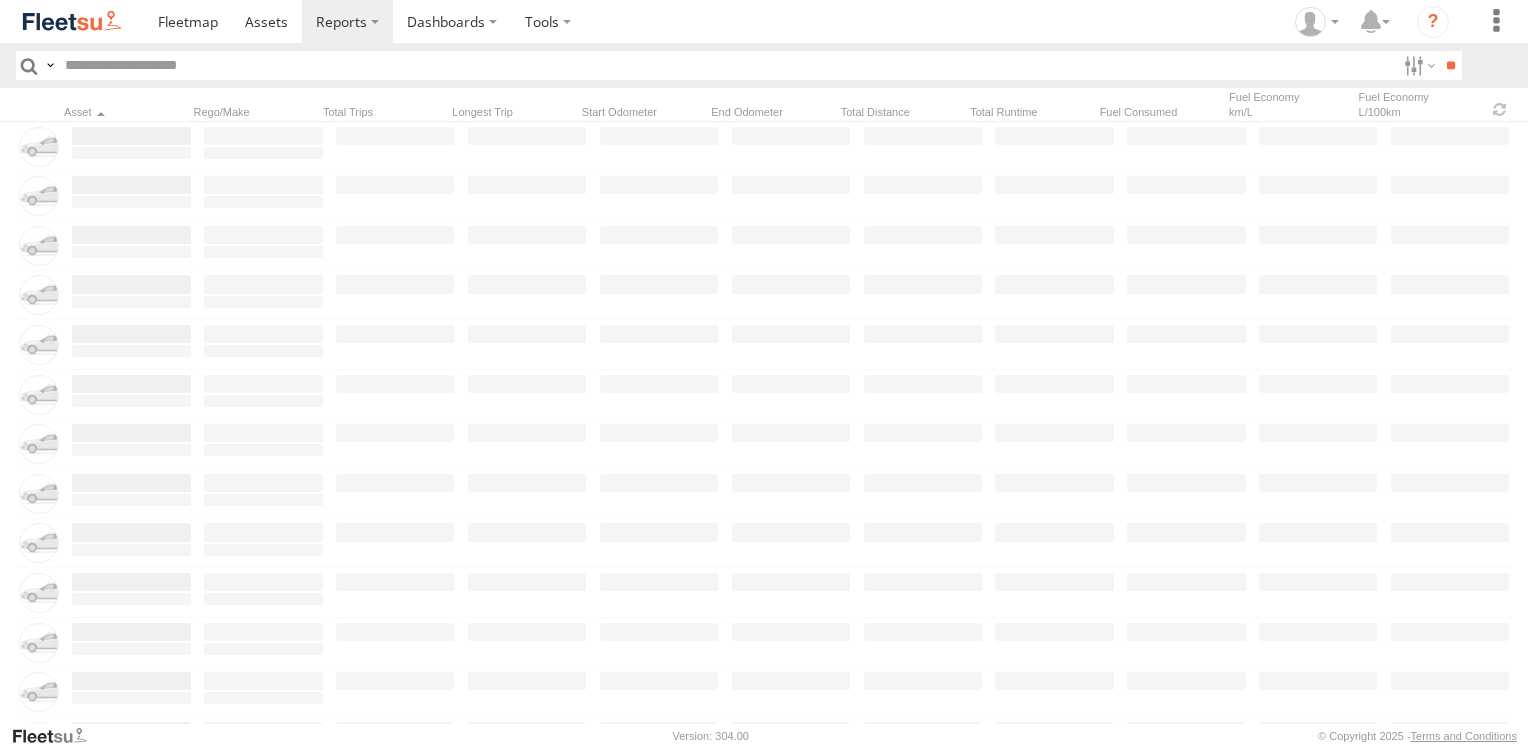 scroll, scrollTop: 0, scrollLeft: 0, axis: both 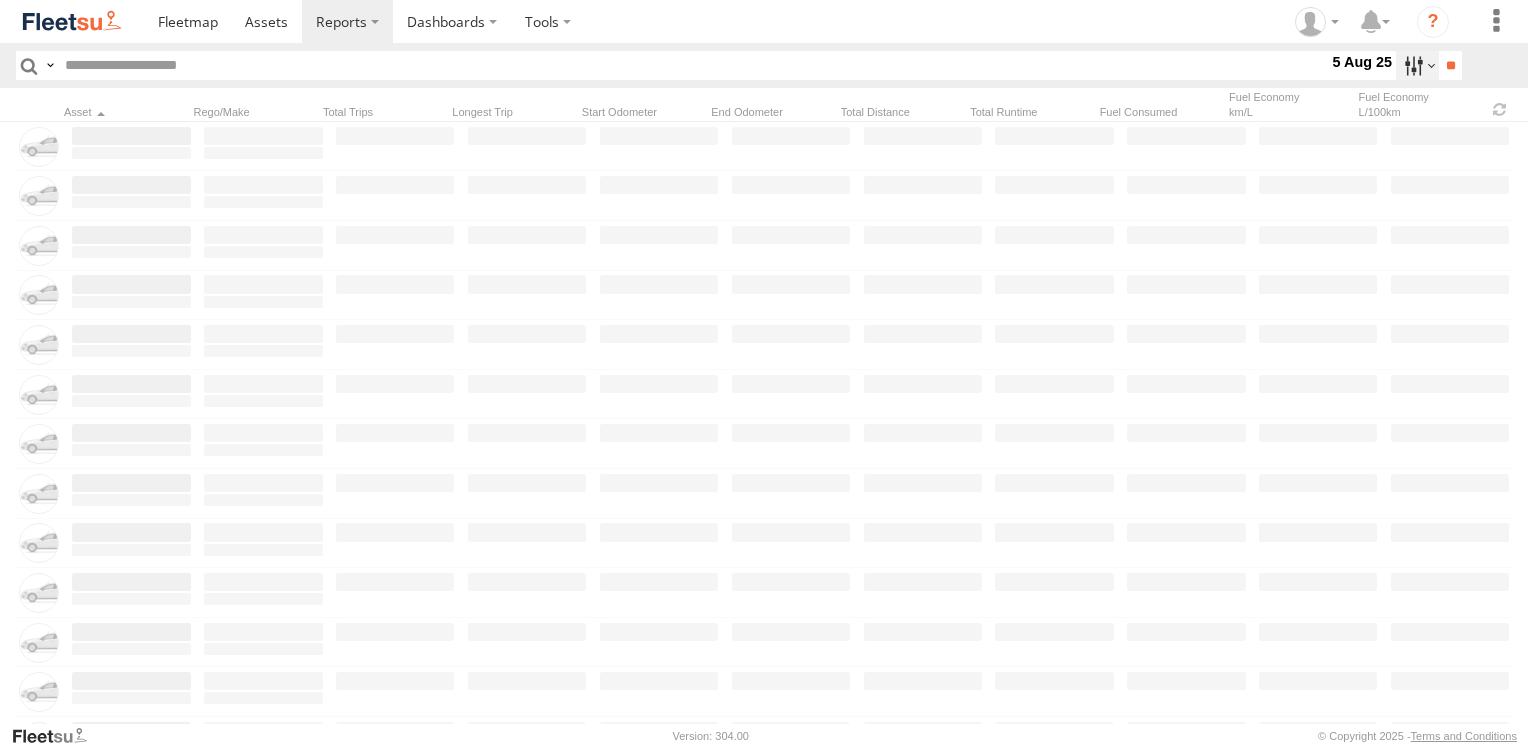 click at bounding box center [1417, 65] 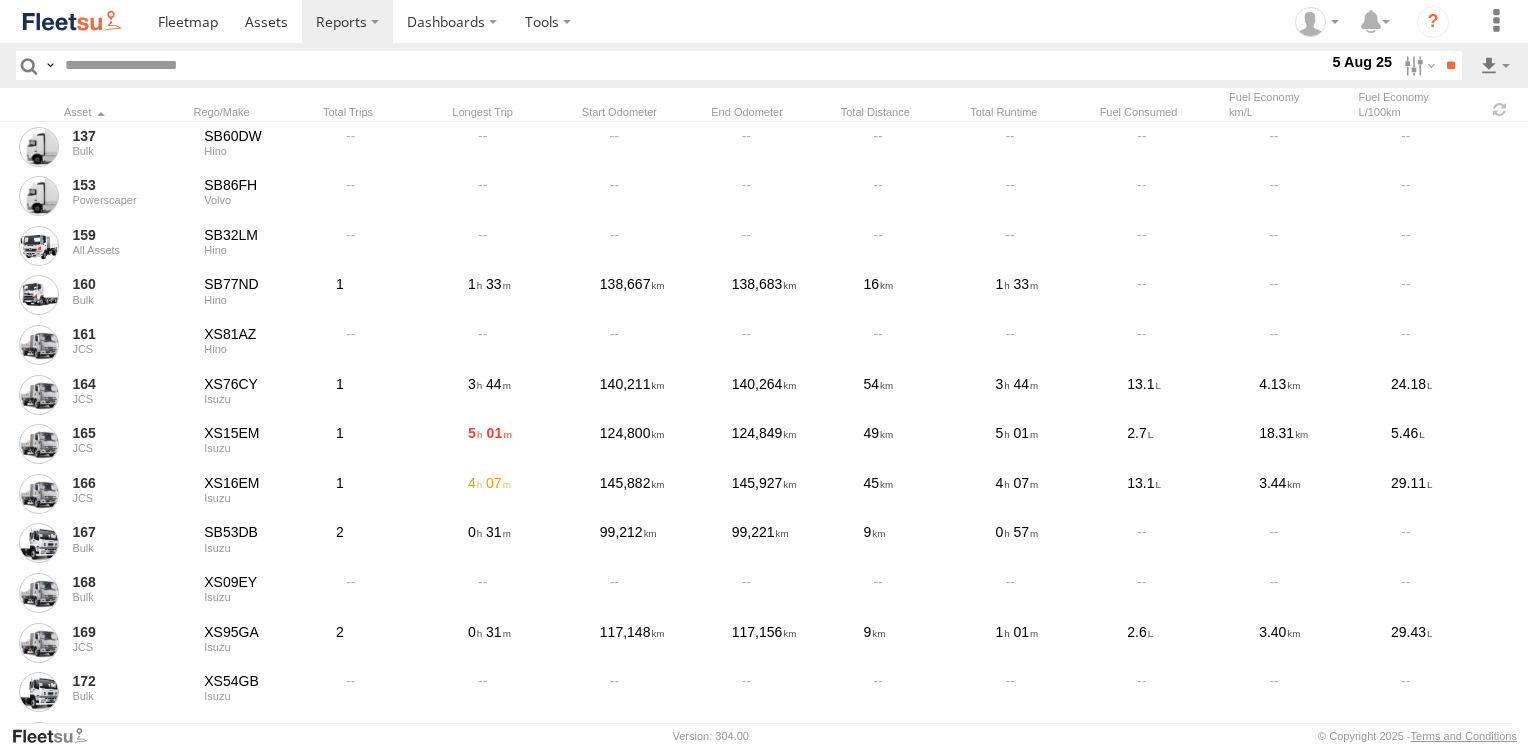 click on "Last 30 Days" at bounding box center [0, 0] 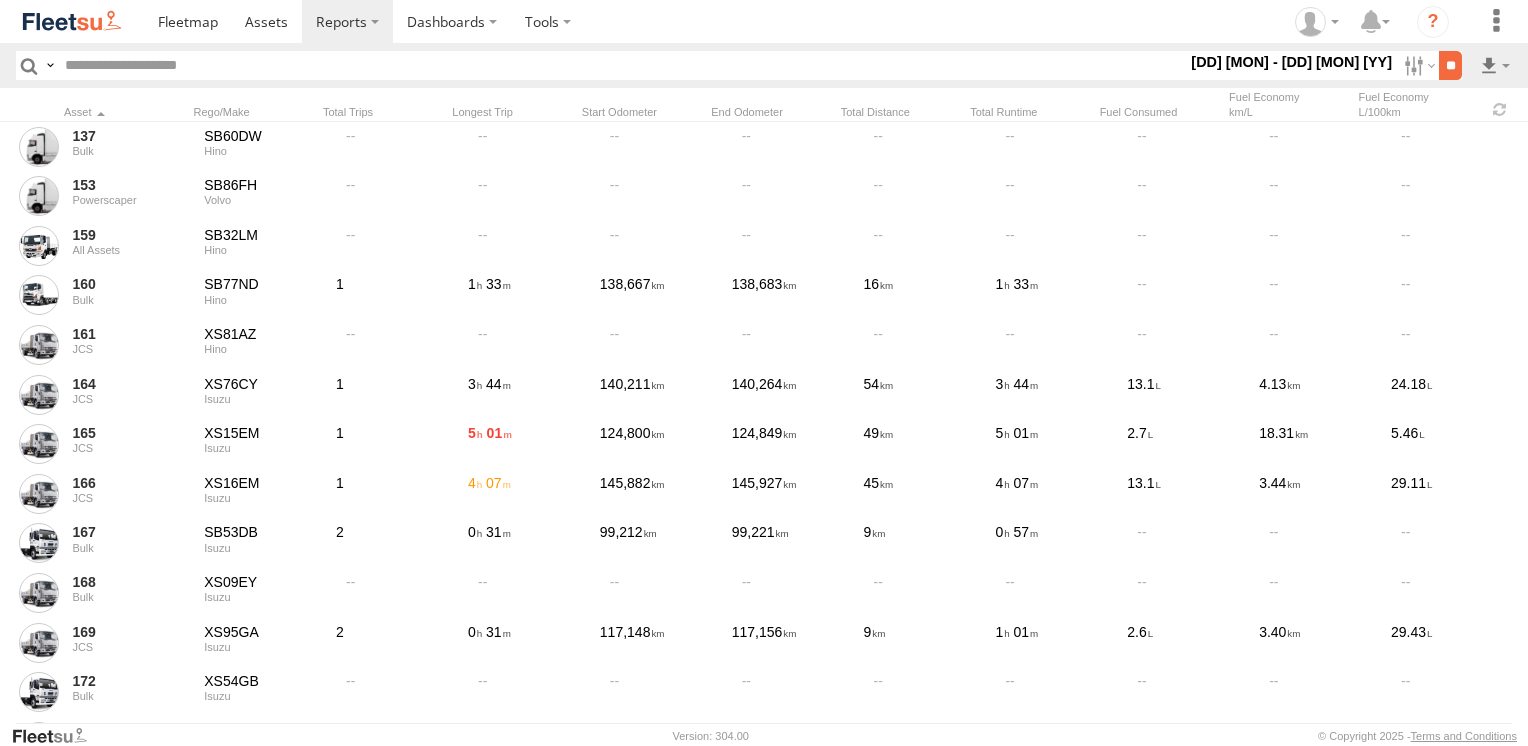 click on "**" at bounding box center (1450, 65) 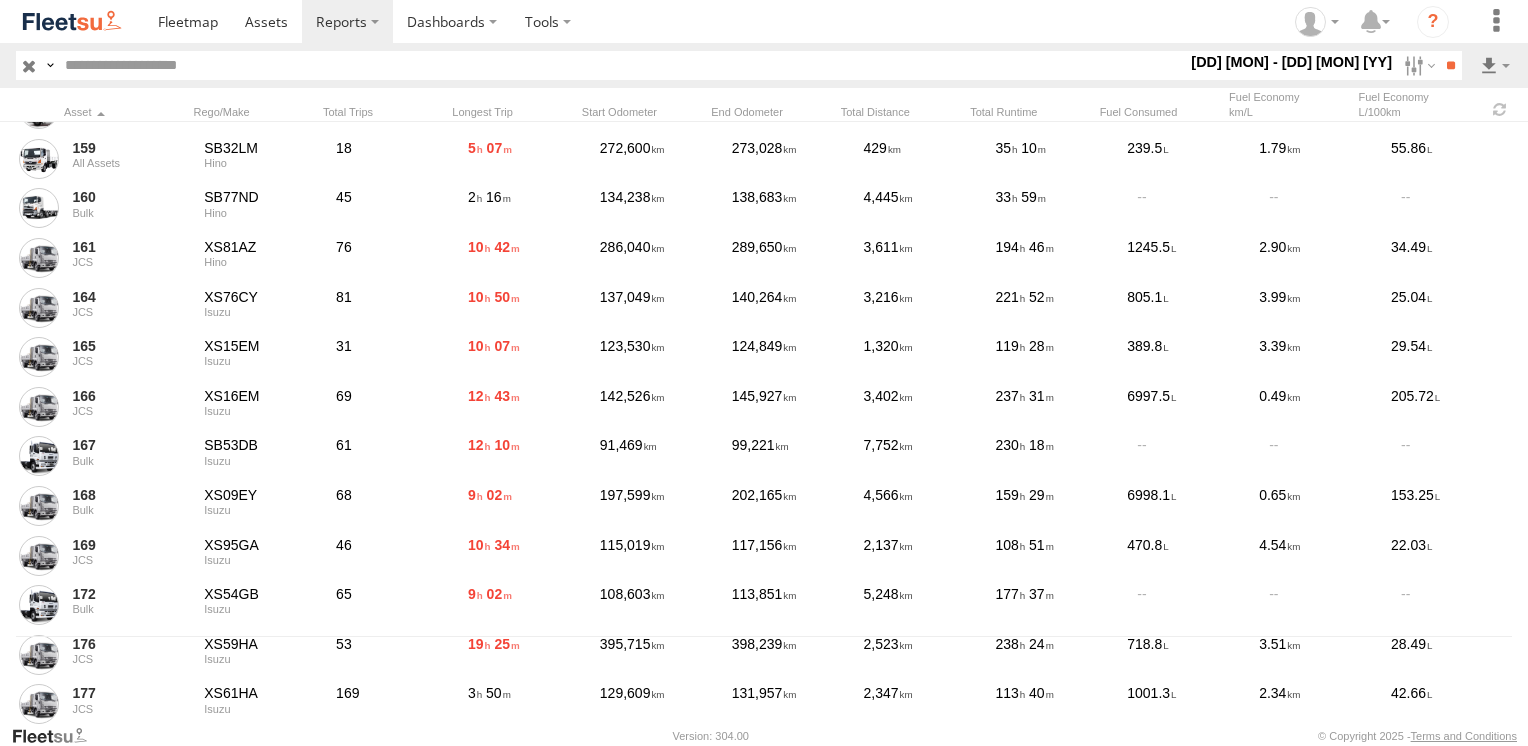 scroll, scrollTop: 0, scrollLeft: 0, axis: both 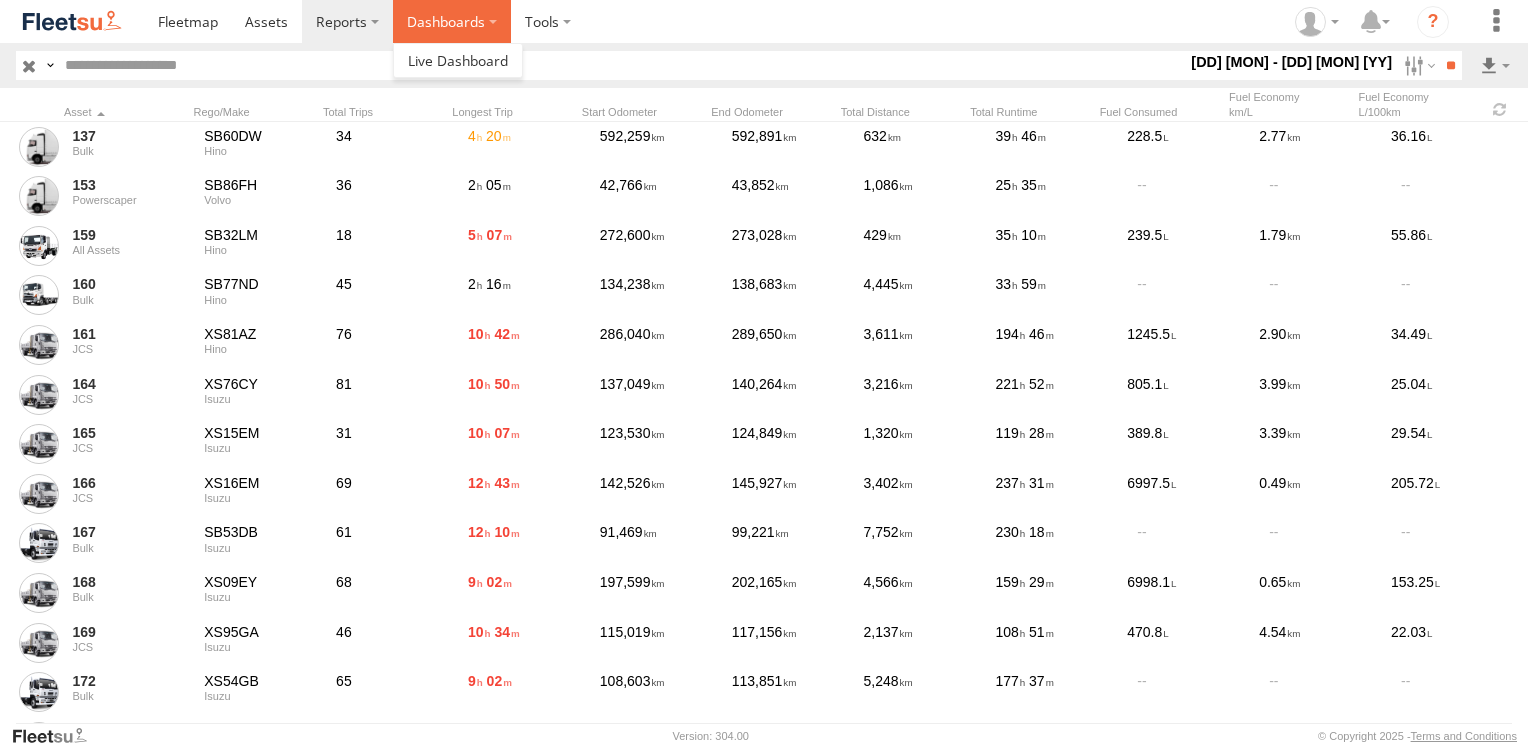 click on "Dashboards" at bounding box center [452, 21] 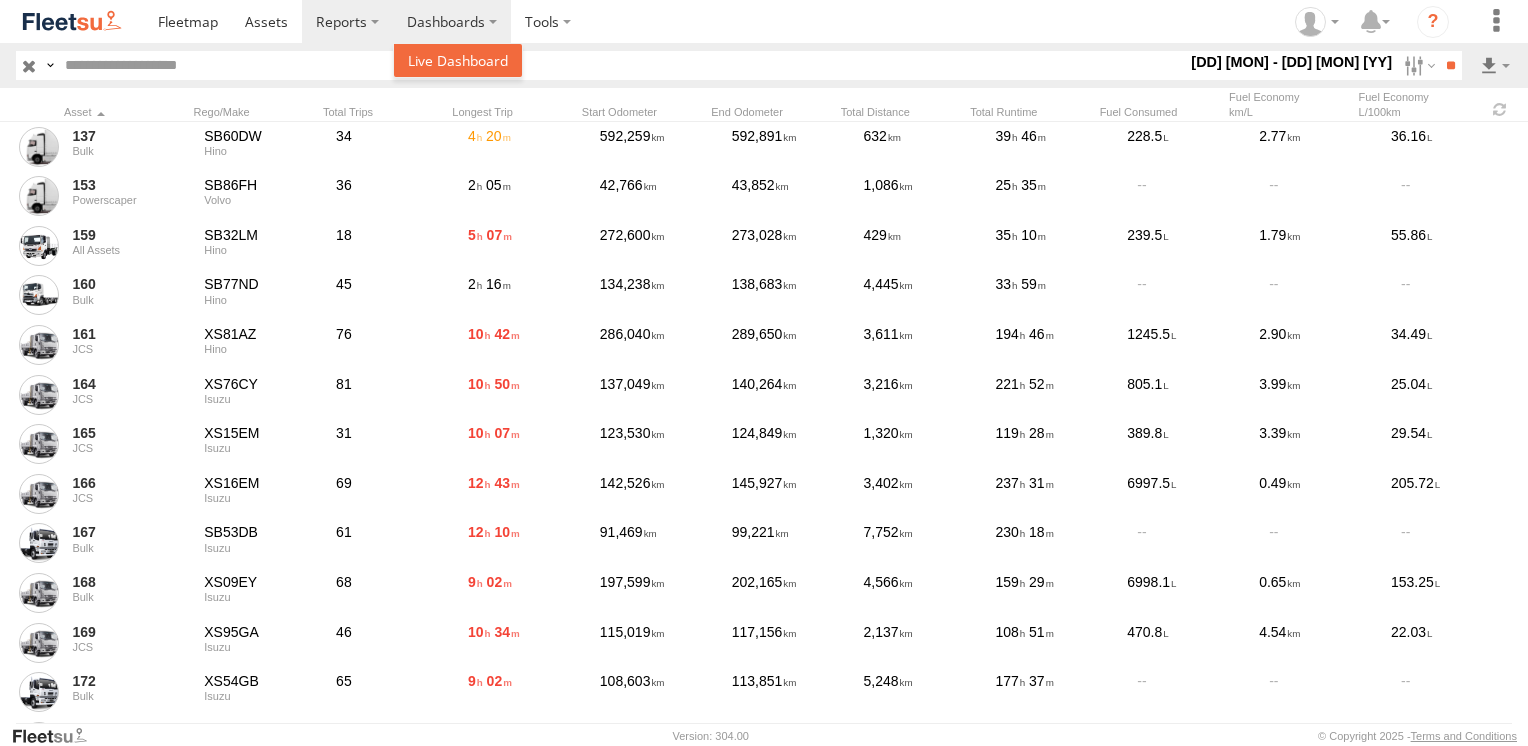click at bounding box center (458, 60) 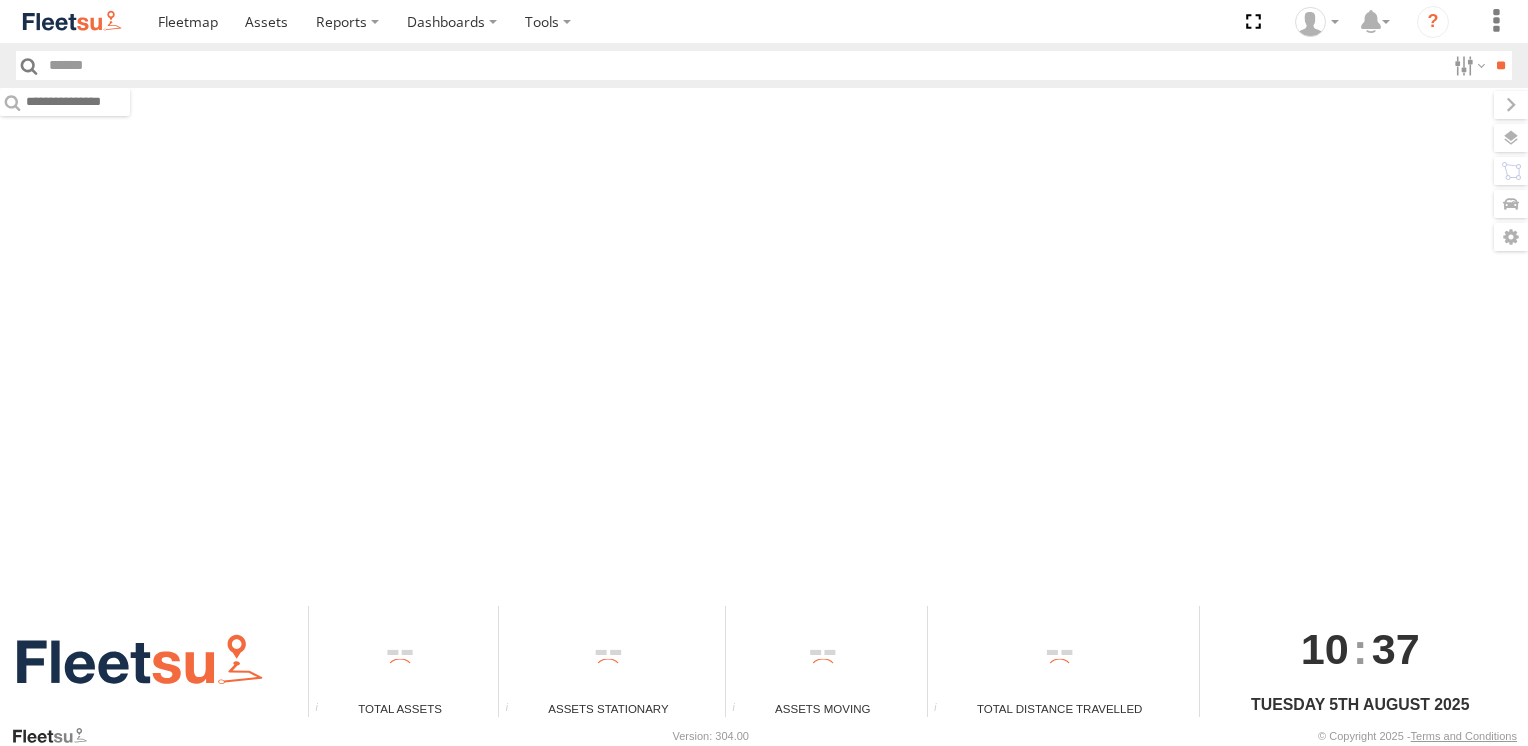 scroll, scrollTop: 0, scrollLeft: 0, axis: both 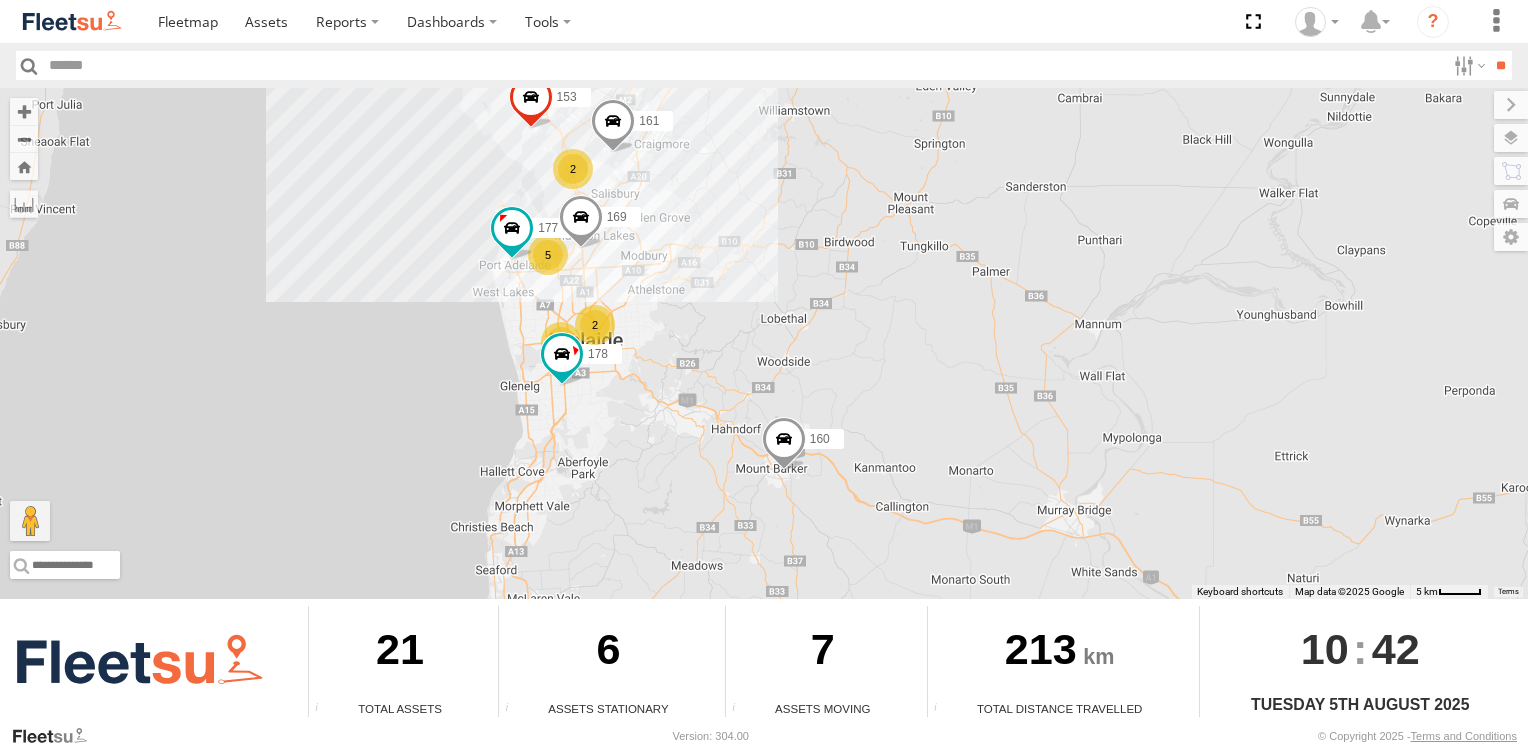 drag, startPoint x: 790, startPoint y: 495, endPoint x: 665, endPoint y: 452, distance: 132.18925 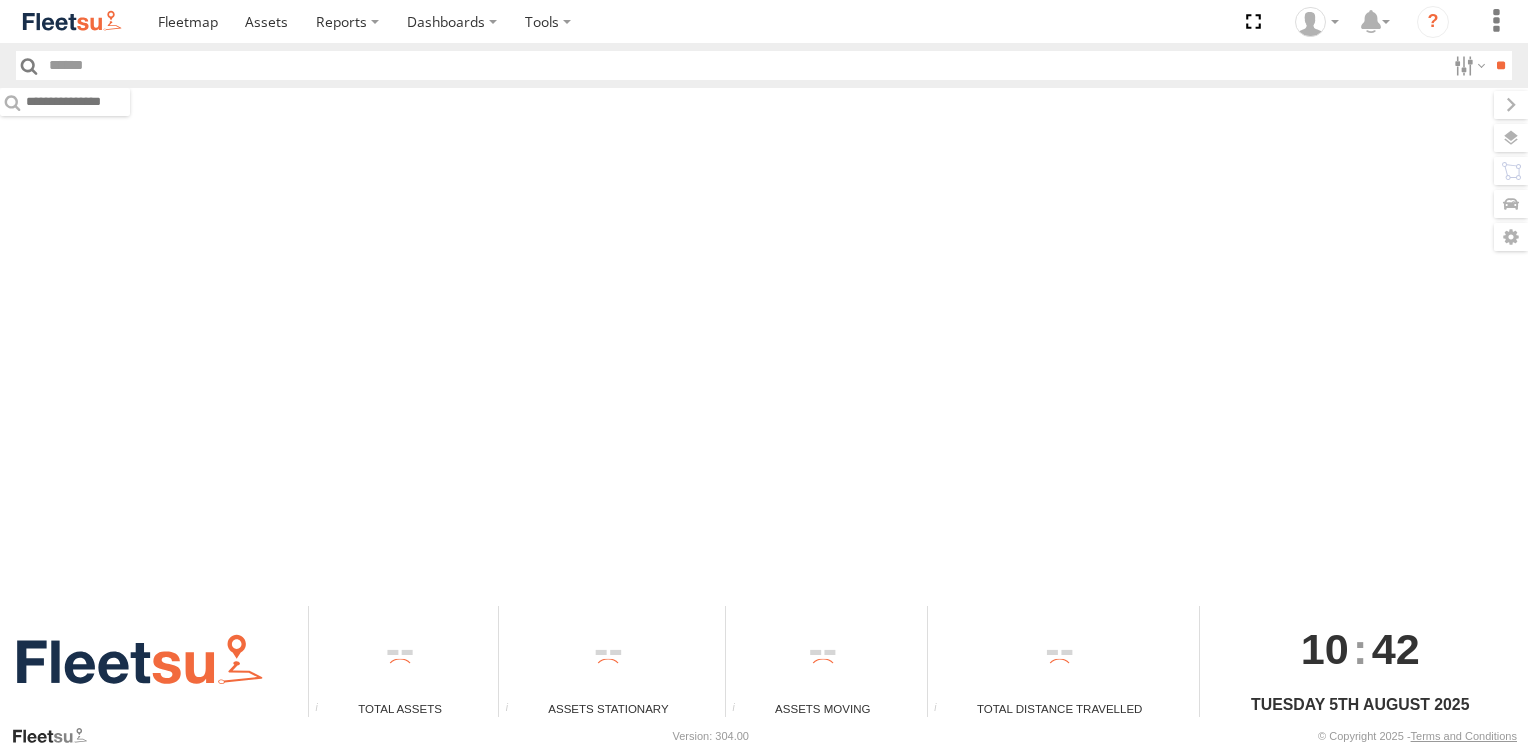 scroll, scrollTop: 0, scrollLeft: 0, axis: both 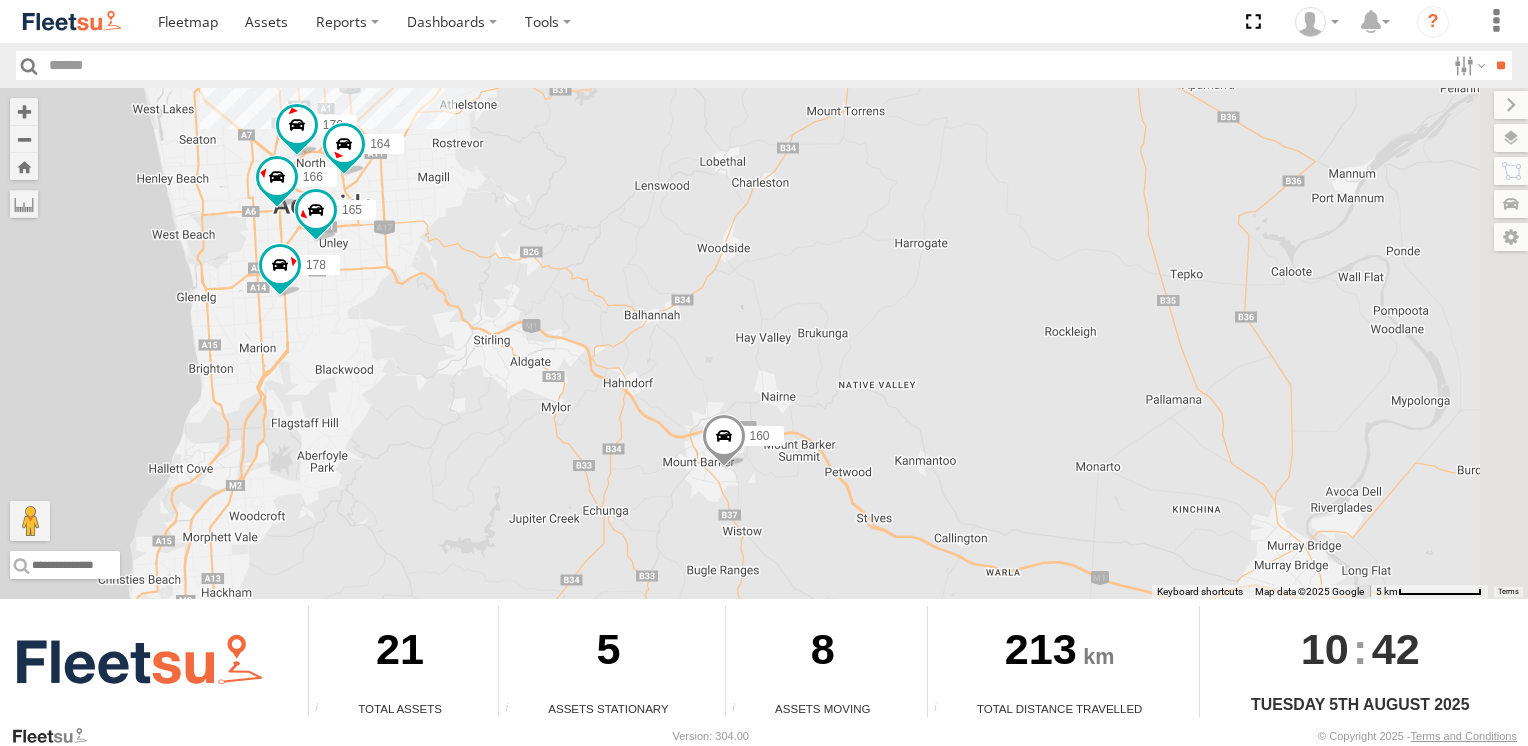 drag, startPoint x: 844, startPoint y: 486, endPoint x: 536, endPoint y: 404, distance: 318.72873 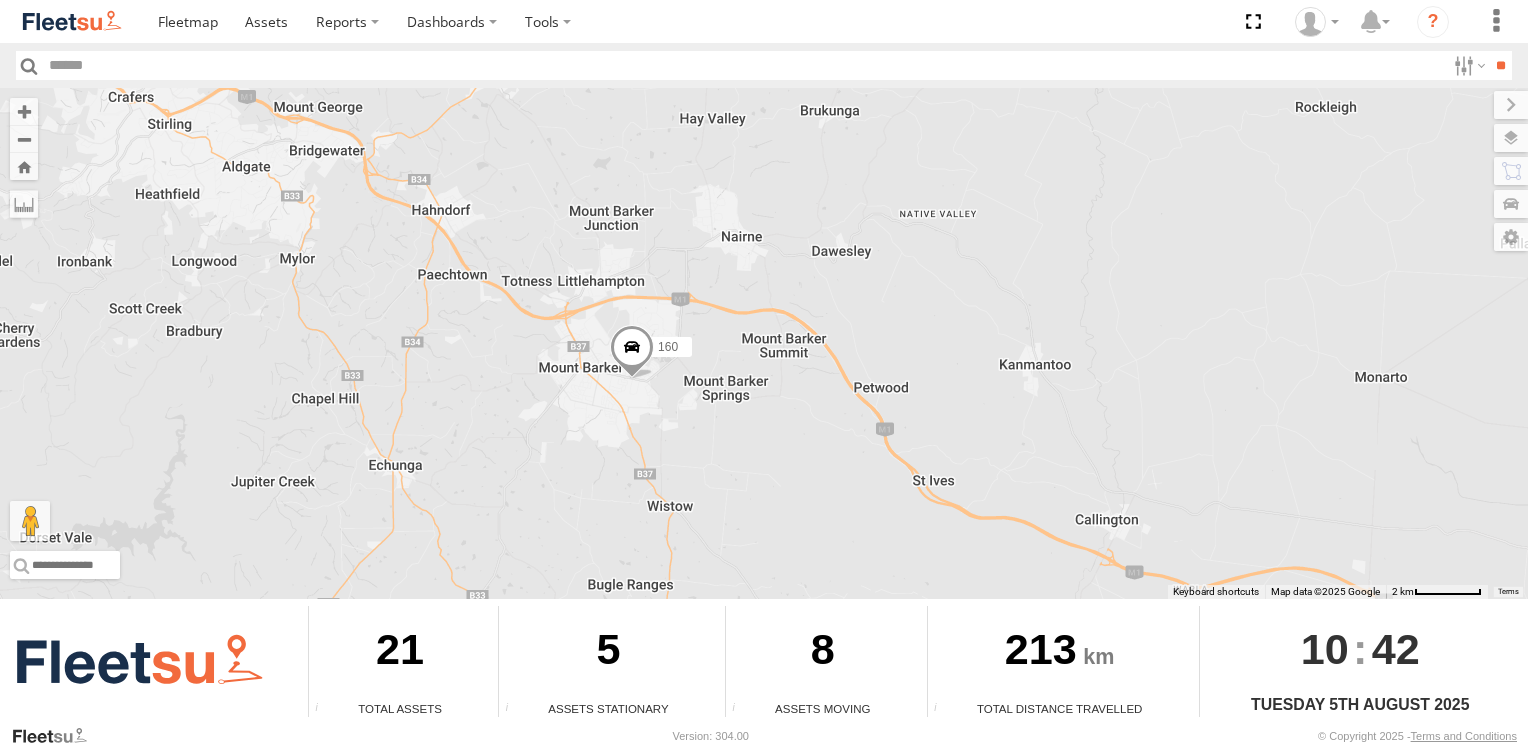 click at bounding box center [632, 352] 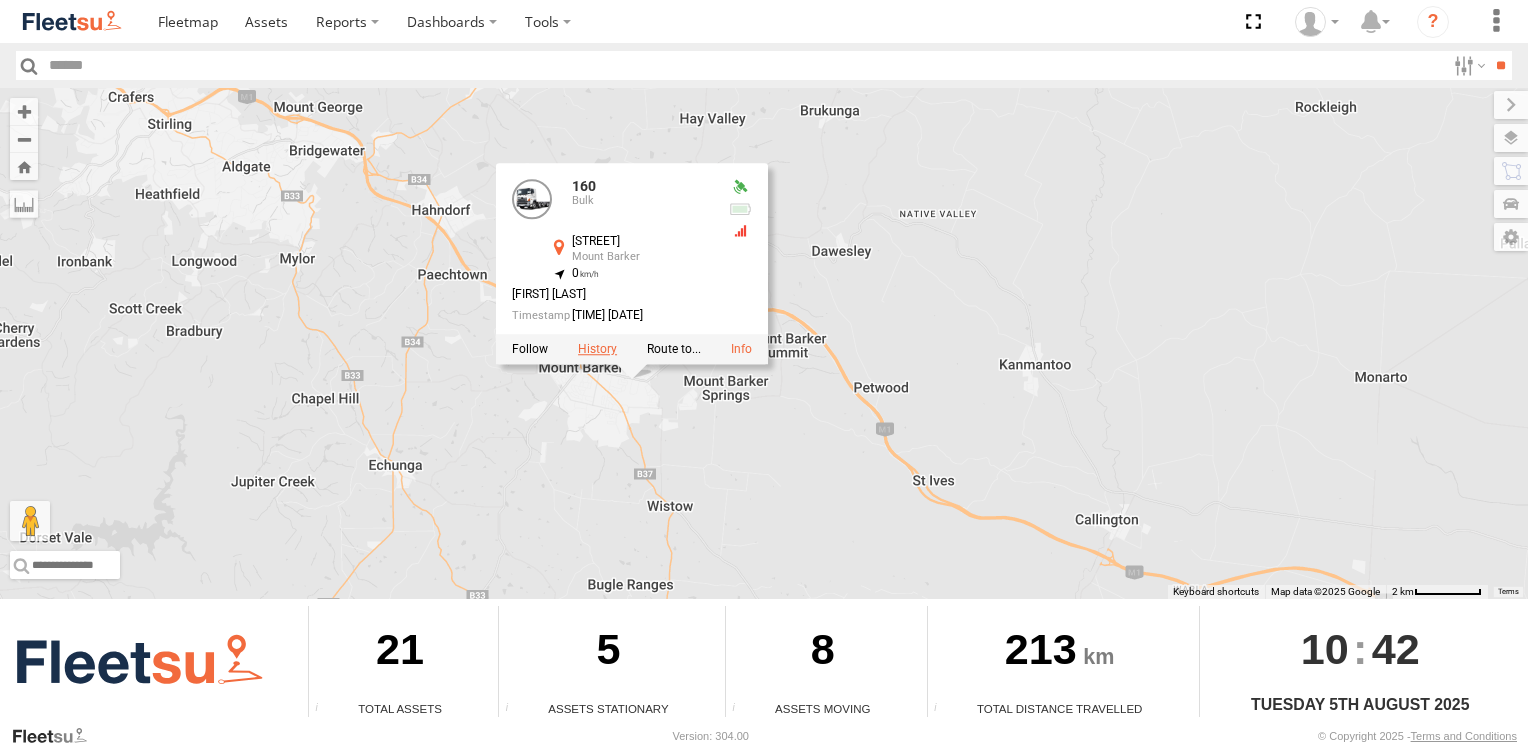 click at bounding box center (597, 349) 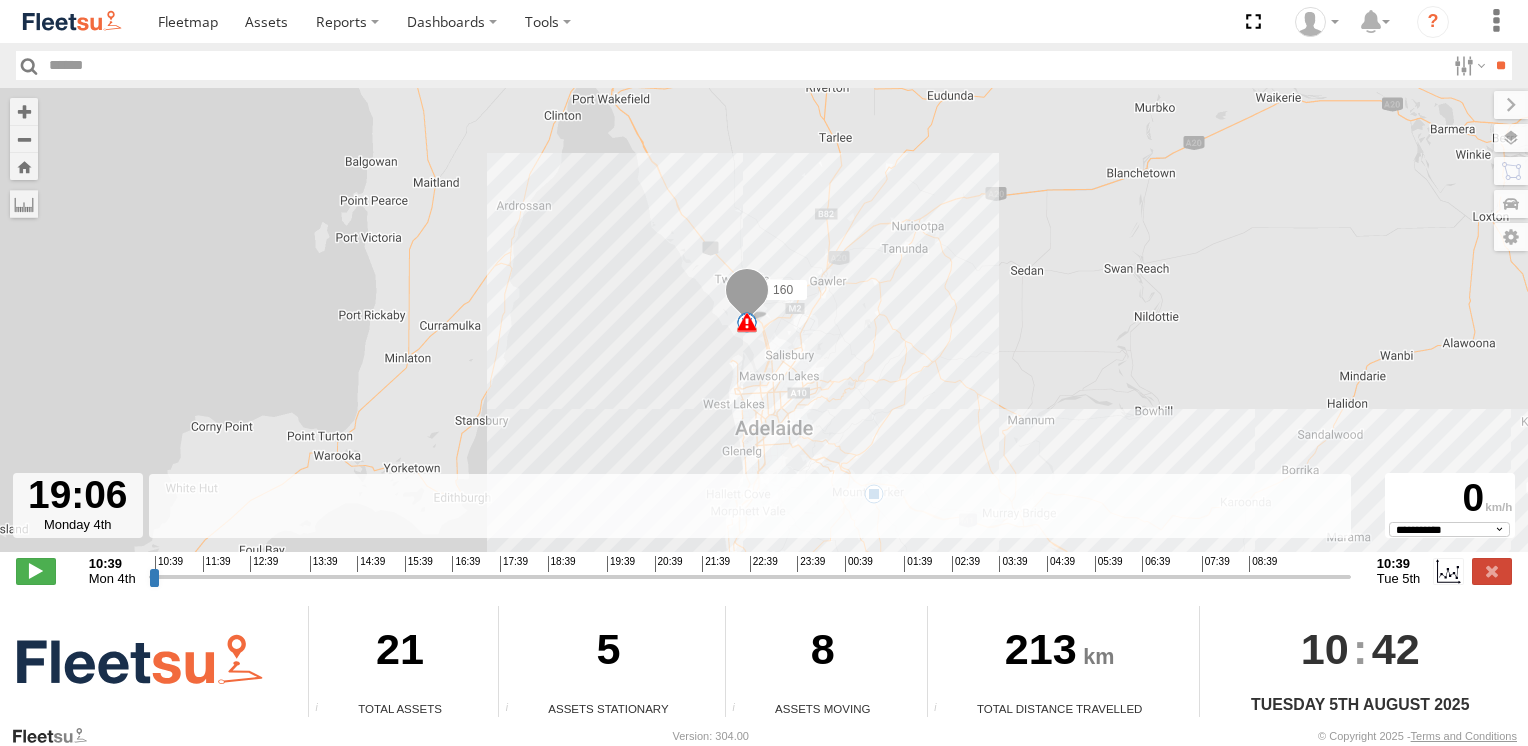 drag, startPoint x: 156, startPoint y: 579, endPoint x: 572, endPoint y: 617, distance: 417.73196 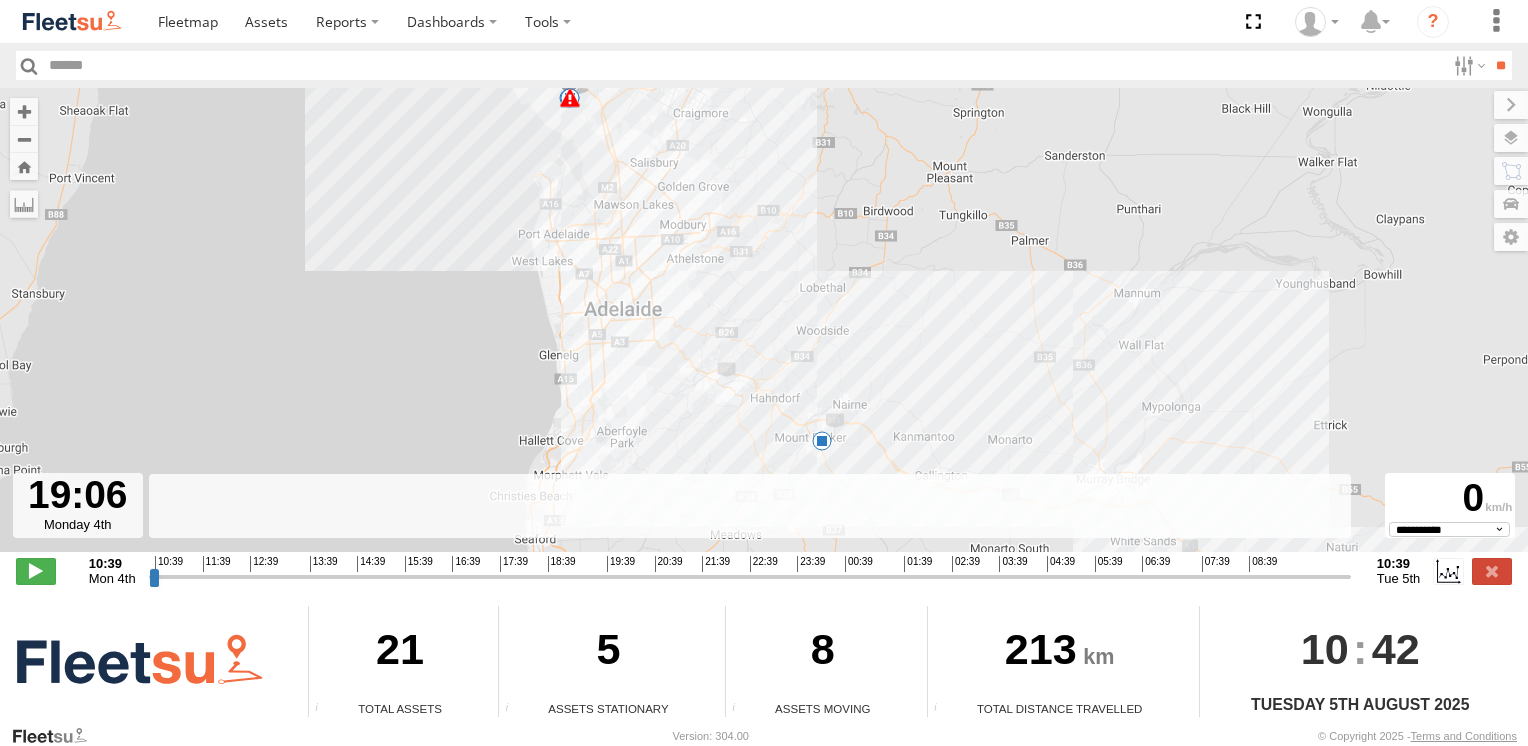 drag, startPoint x: 840, startPoint y: 366, endPoint x: 756, endPoint y: 182, distance: 202.26715 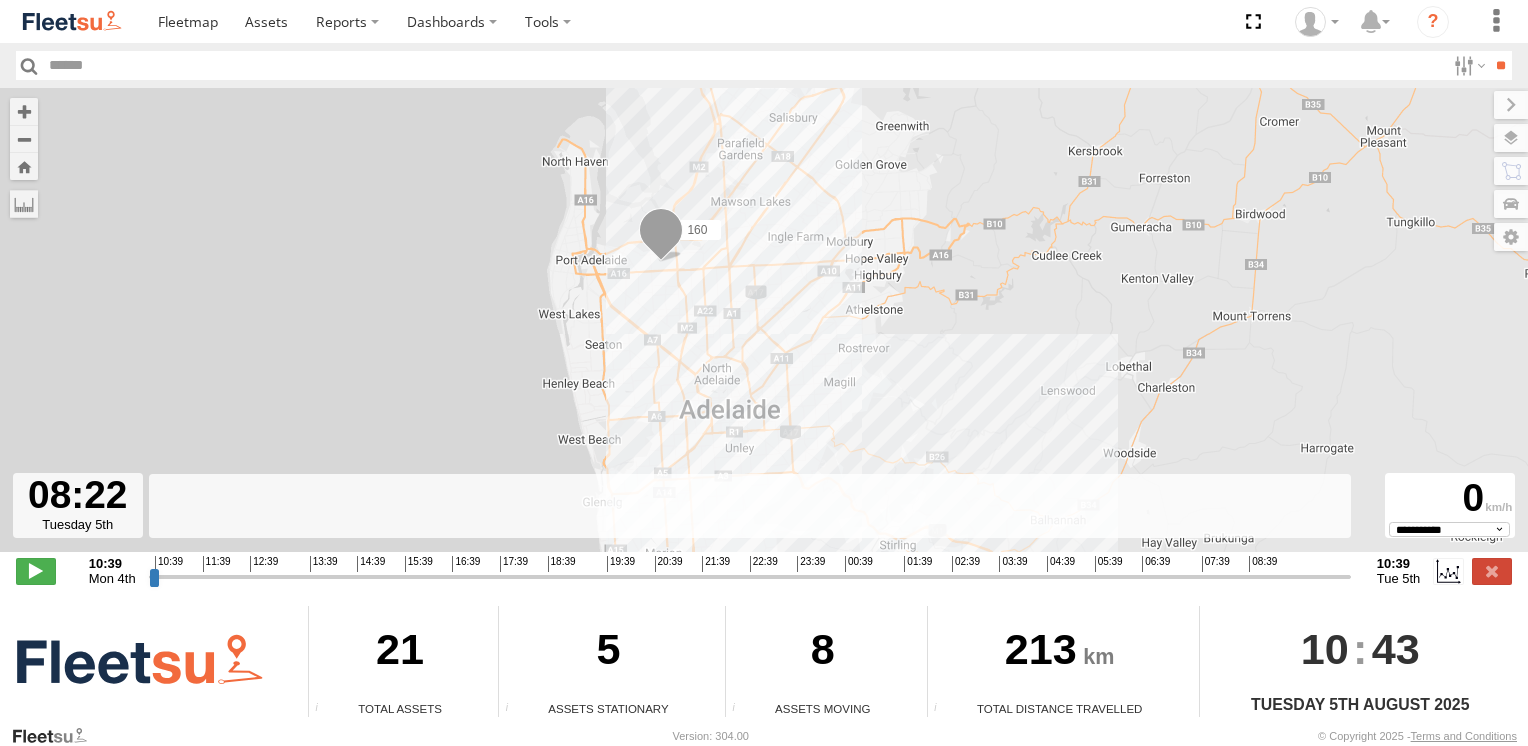 type on "**********" 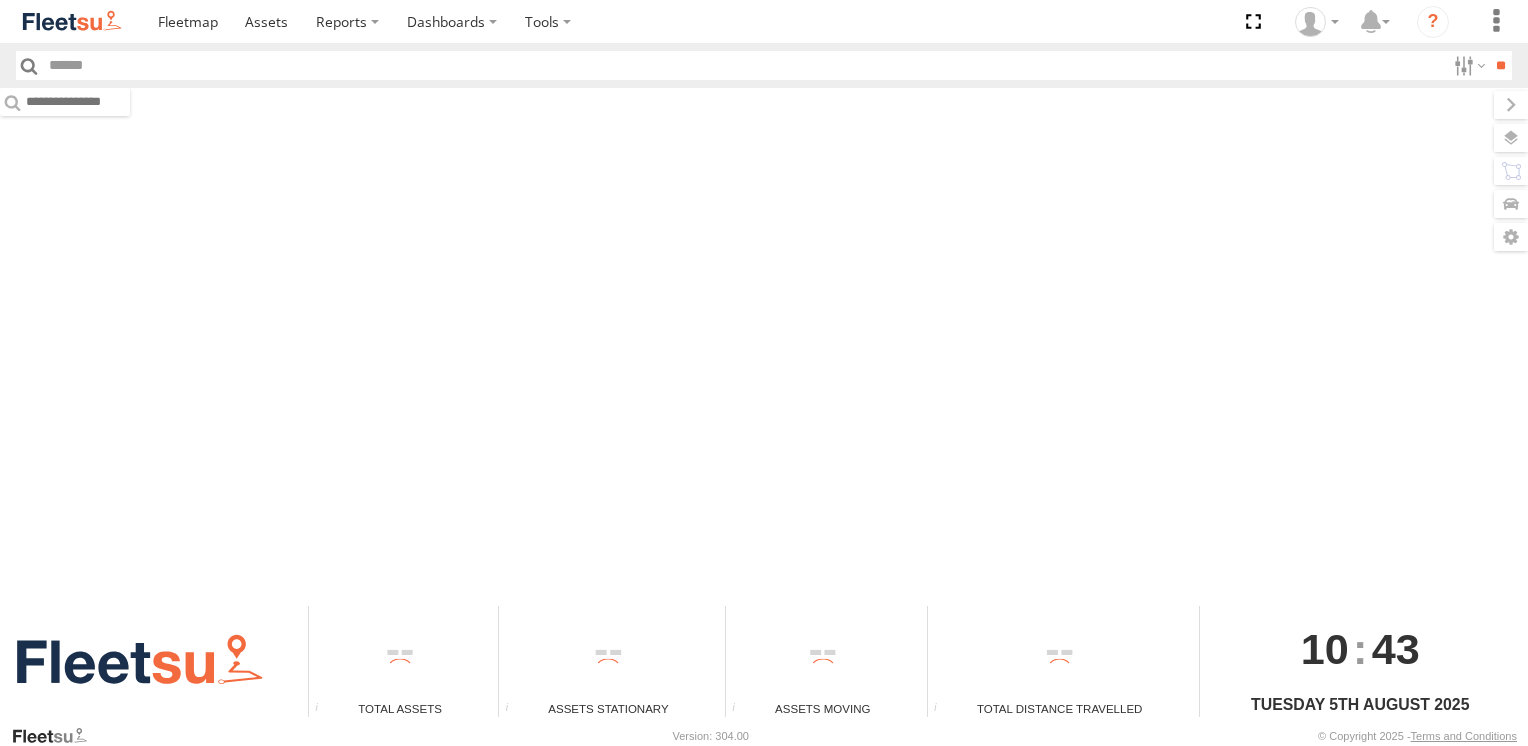 scroll, scrollTop: 0, scrollLeft: 0, axis: both 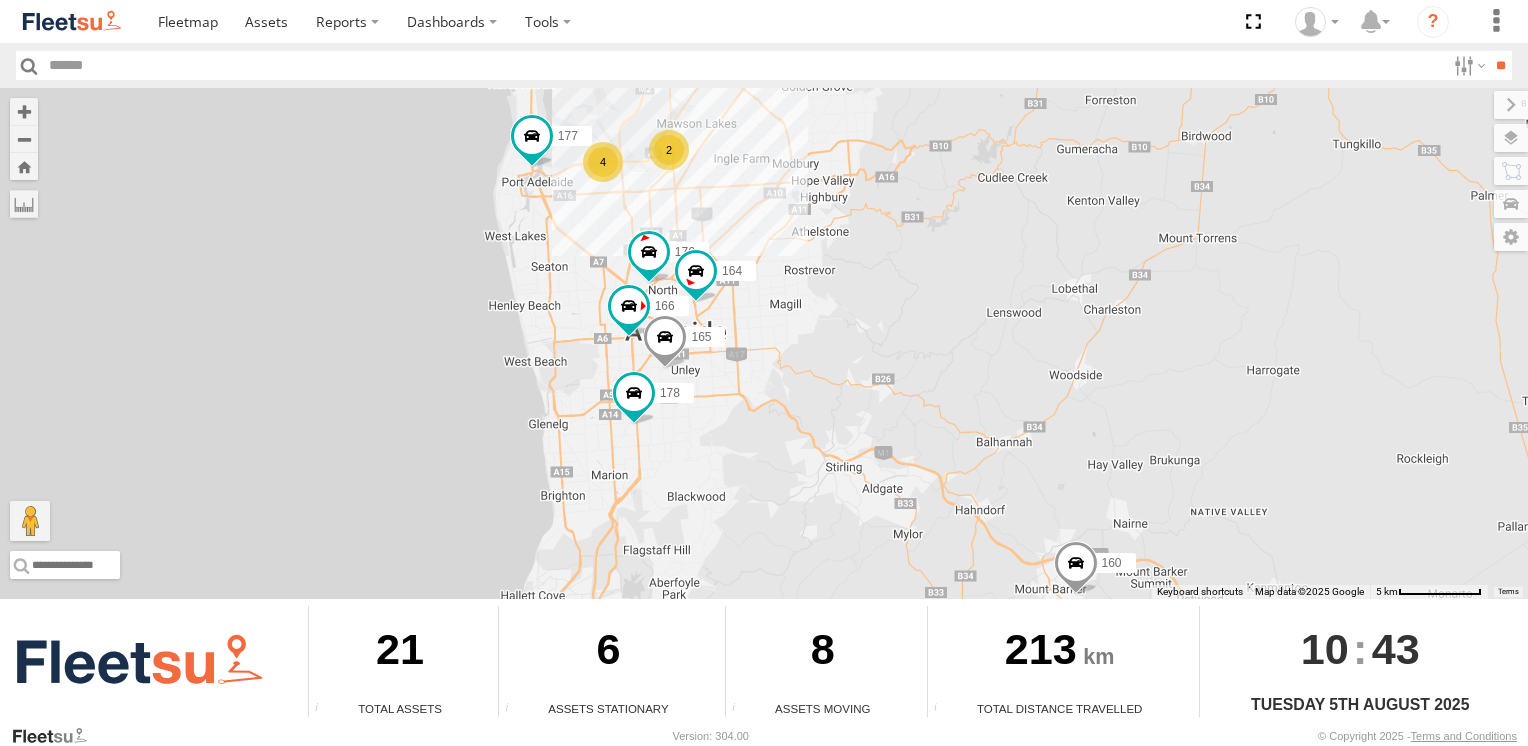 drag, startPoint x: 558, startPoint y: 398, endPoint x: 389, endPoint y: 304, distance: 193.38304 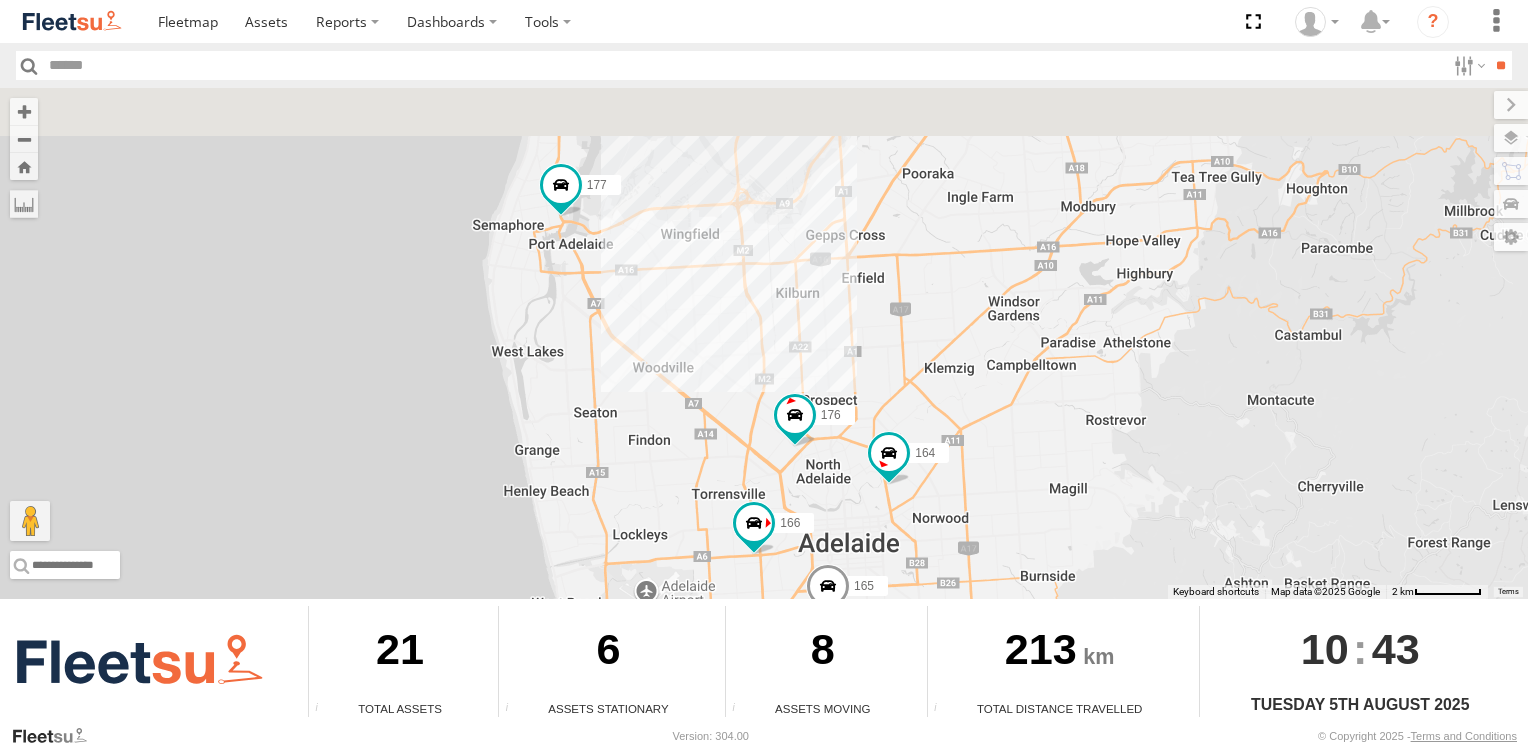 drag, startPoint x: 399, startPoint y: 174, endPoint x: 316, endPoint y: 386, distance: 227.66862 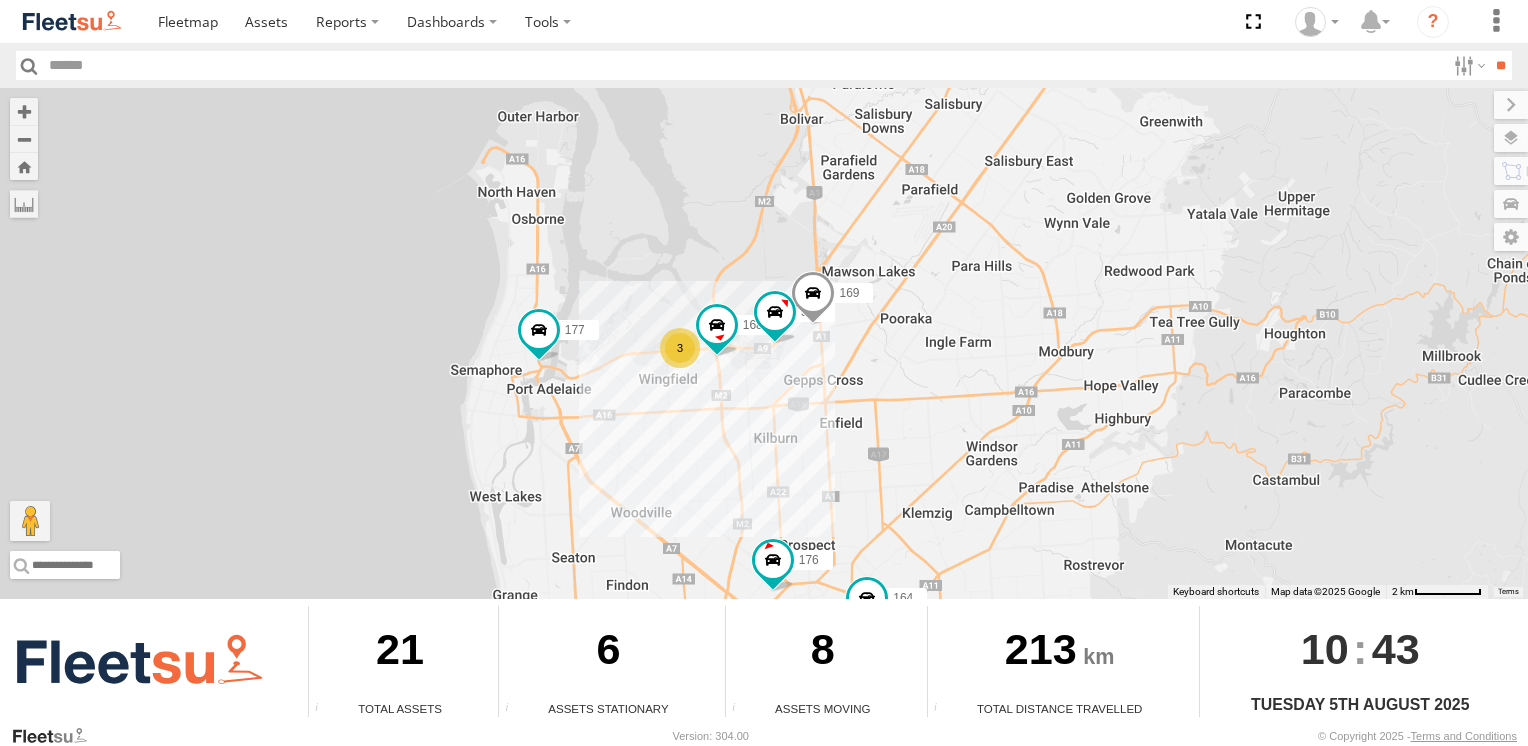 drag, startPoint x: 366, startPoint y: 341, endPoint x: 340, endPoint y: 430, distance: 92.72001 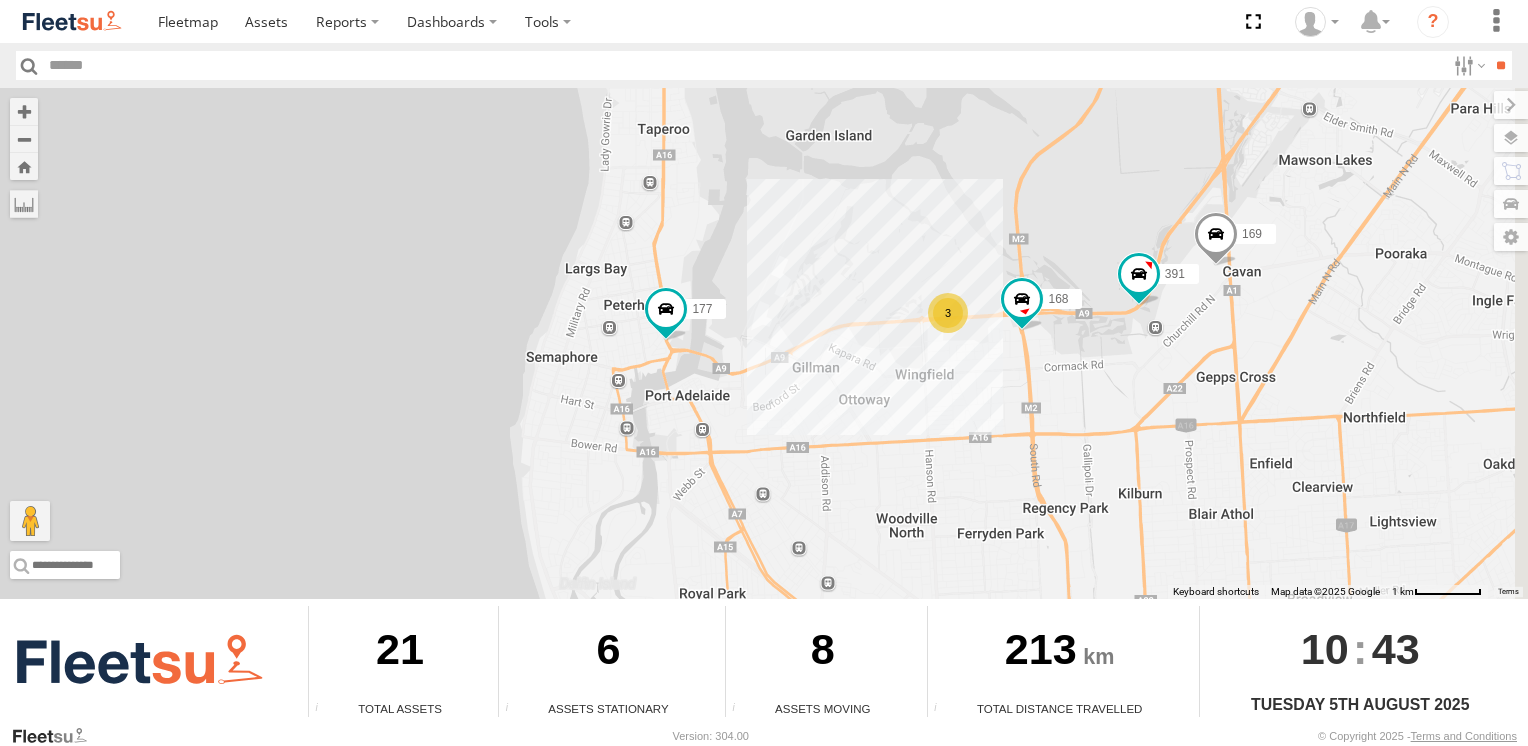 drag, startPoint x: 836, startPoint y: 426, endPoint x: 547, endPoint y: 427, distance: 289.00174 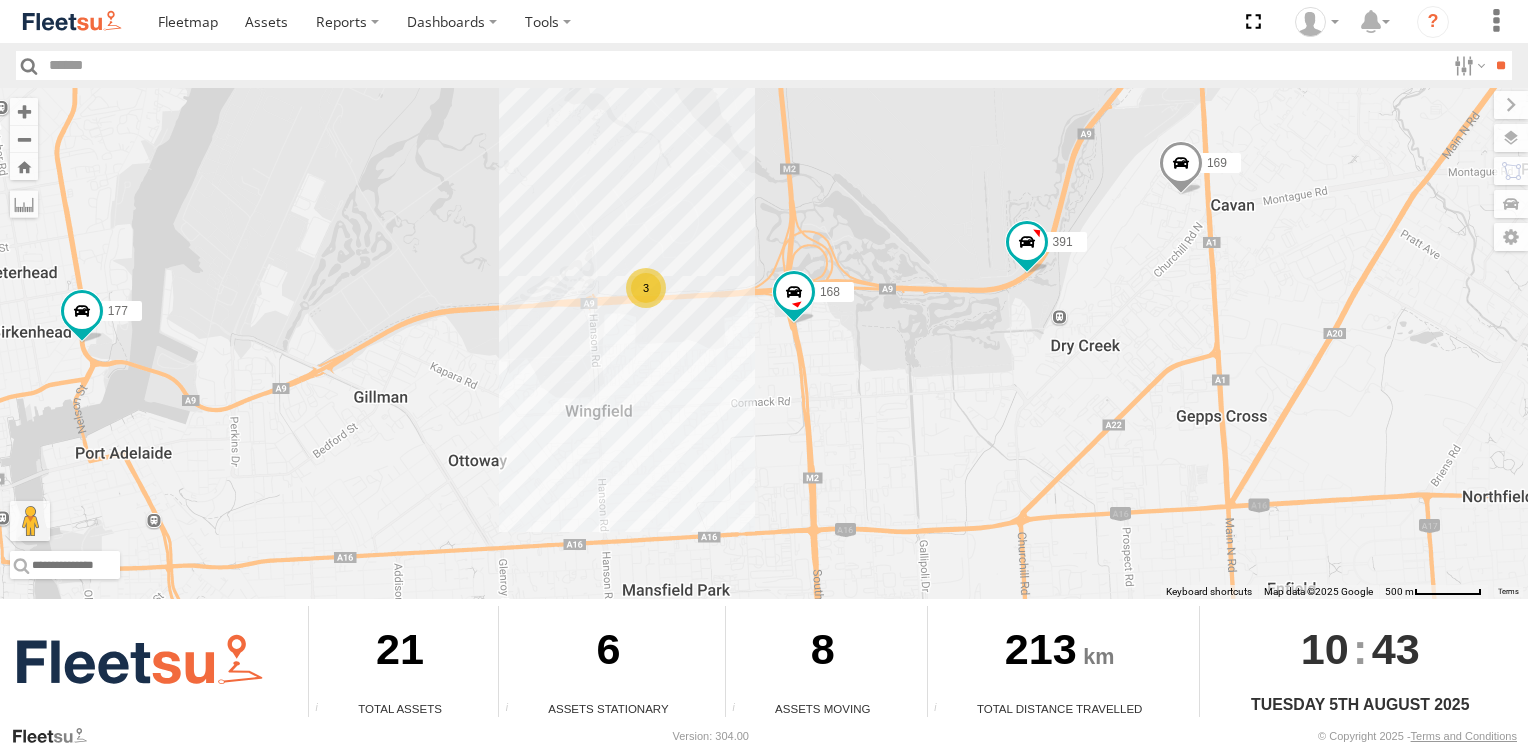 drag, startPoint x: 620, startPoint y: 382, endPoint x: 643, endPoint y: 509, distance: 129.06587 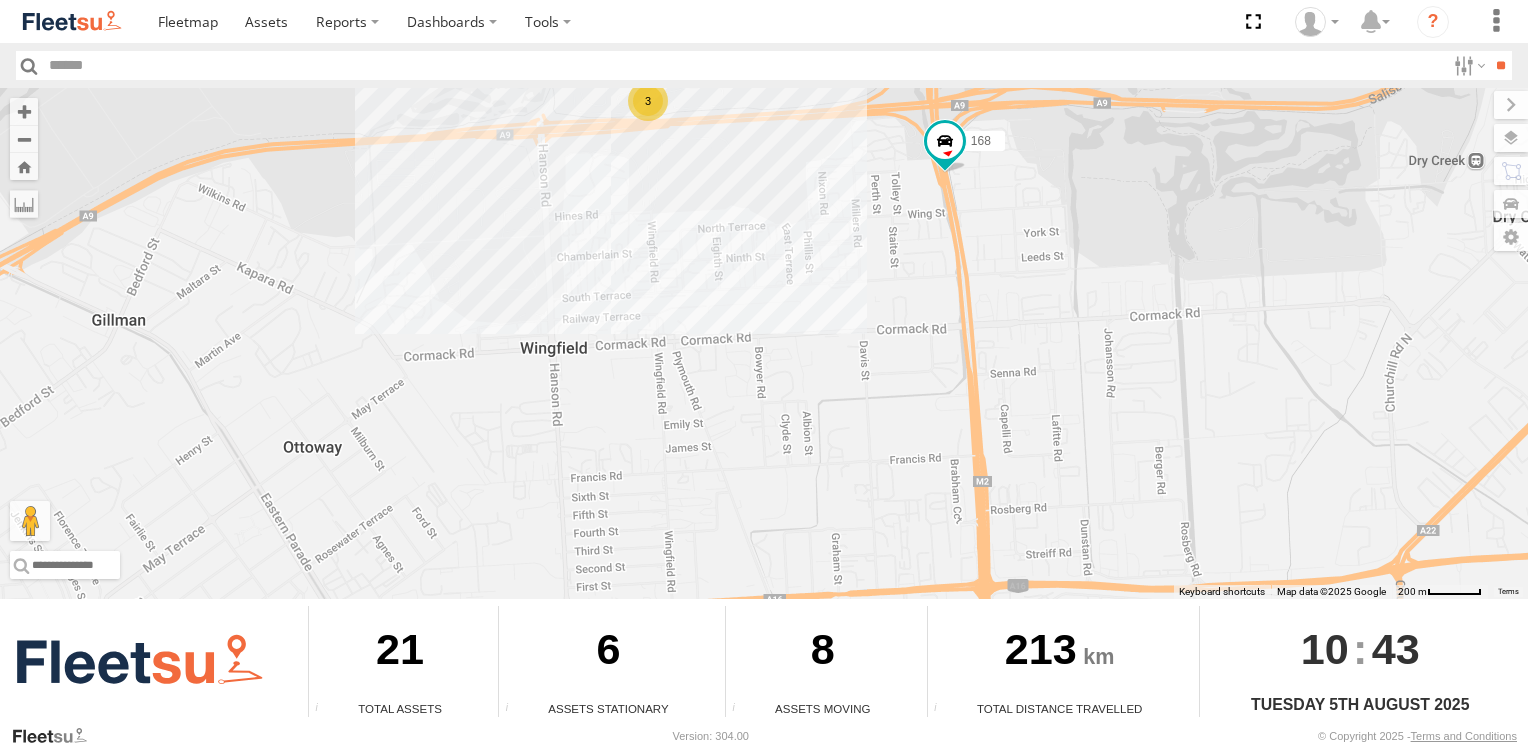 drag, startPoint x: 643, startPoint y: 414, endPoint x: 652, endPoint y: 642, distance: 228.17757 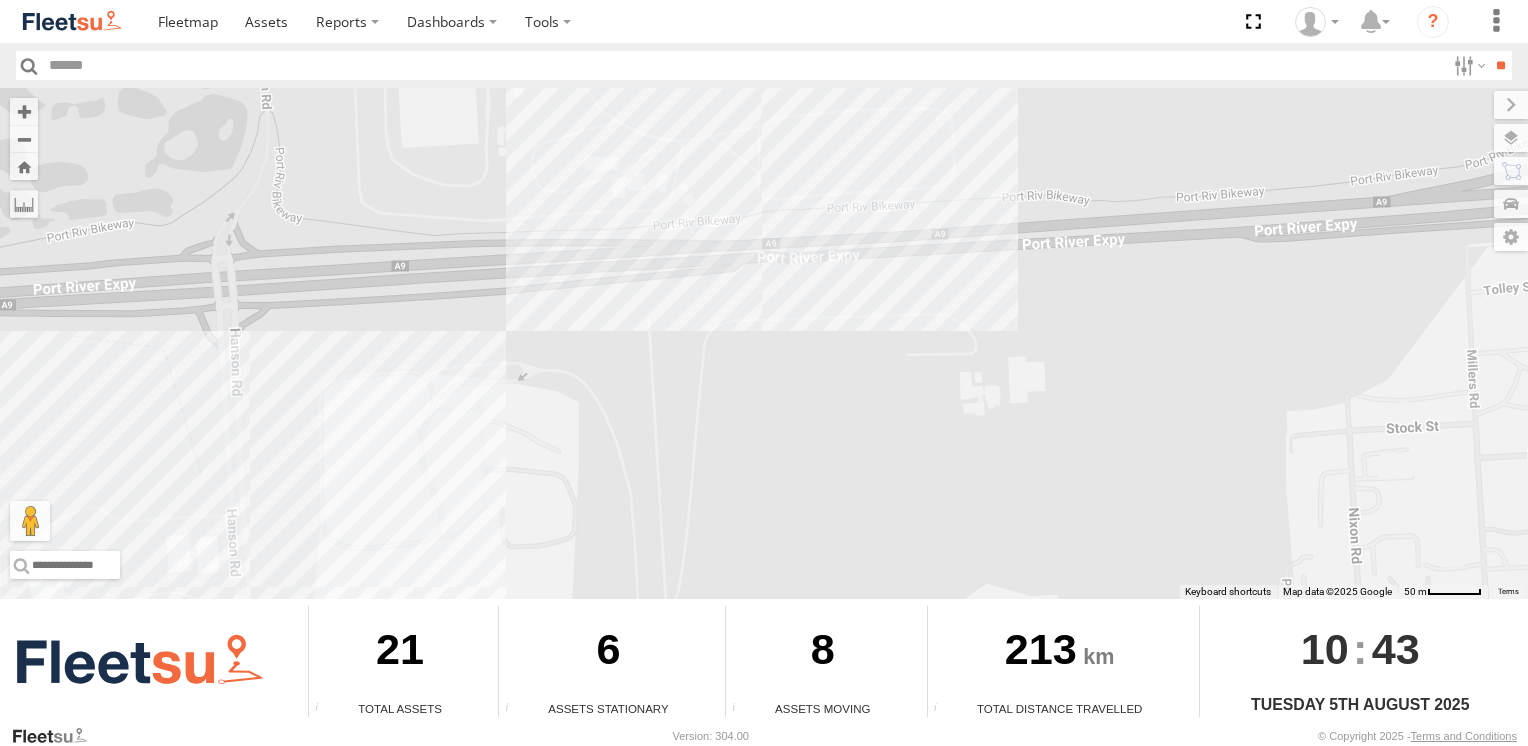drag, startPoint x: 667, startPoint y: 280, endPoint x: 684, endPoint y: 494, distance: 214.67418 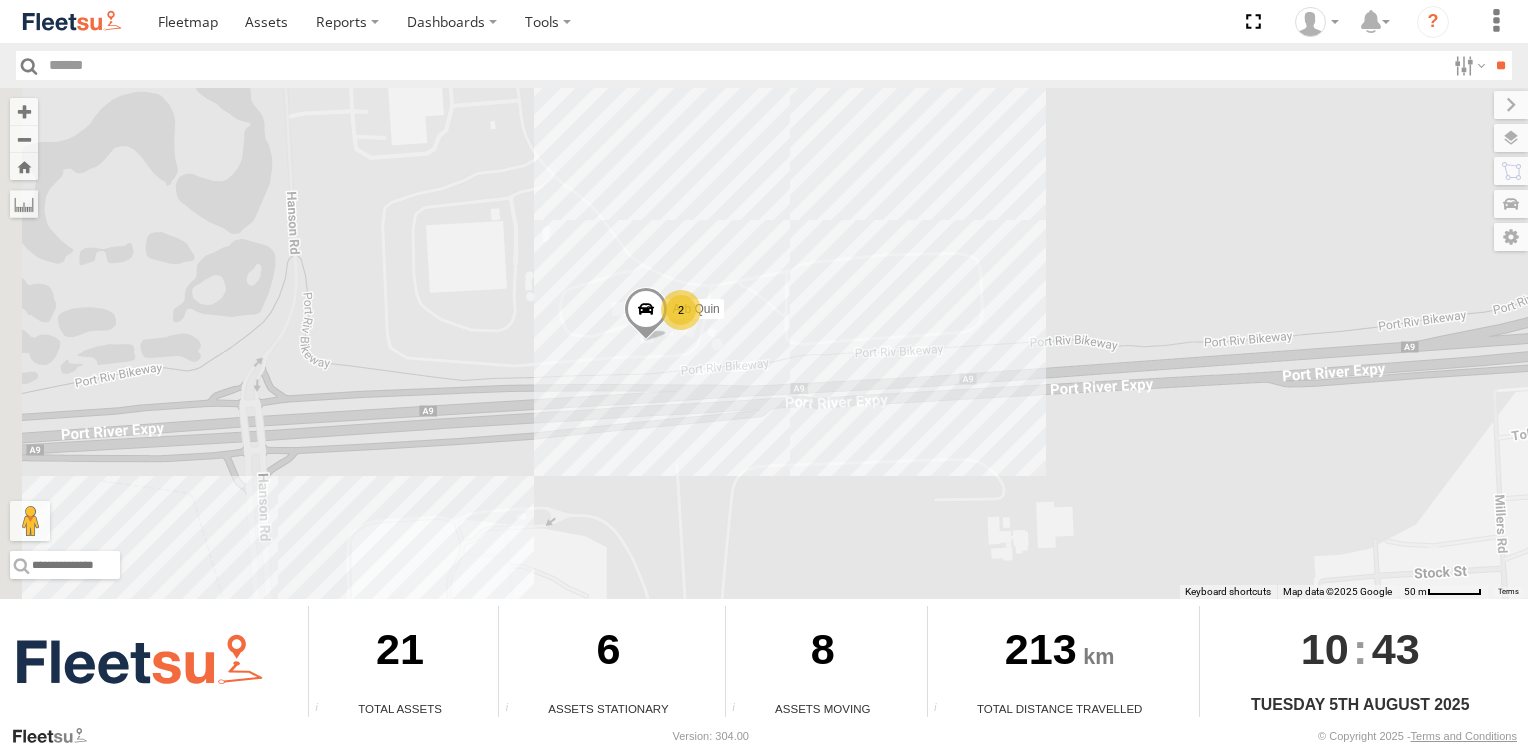 drag, startPoint x: 660, startPoint y: 458, endPoint x: 662, endPoint y: 472, distance: 14.142136 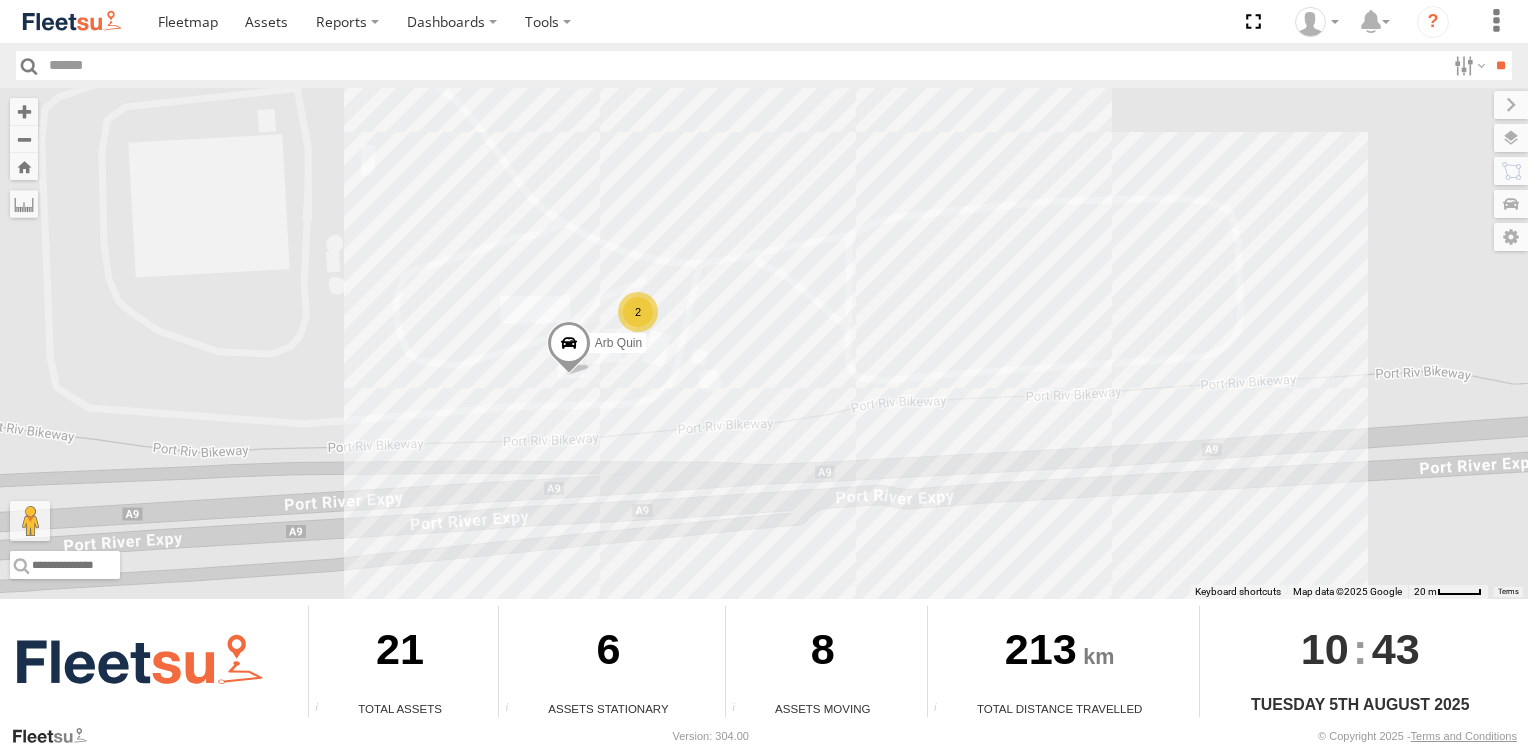 drag, startPoint x: 709, startPoint y: 385, endPoint x: 641, endPoint y: 539, distance: 168.34488 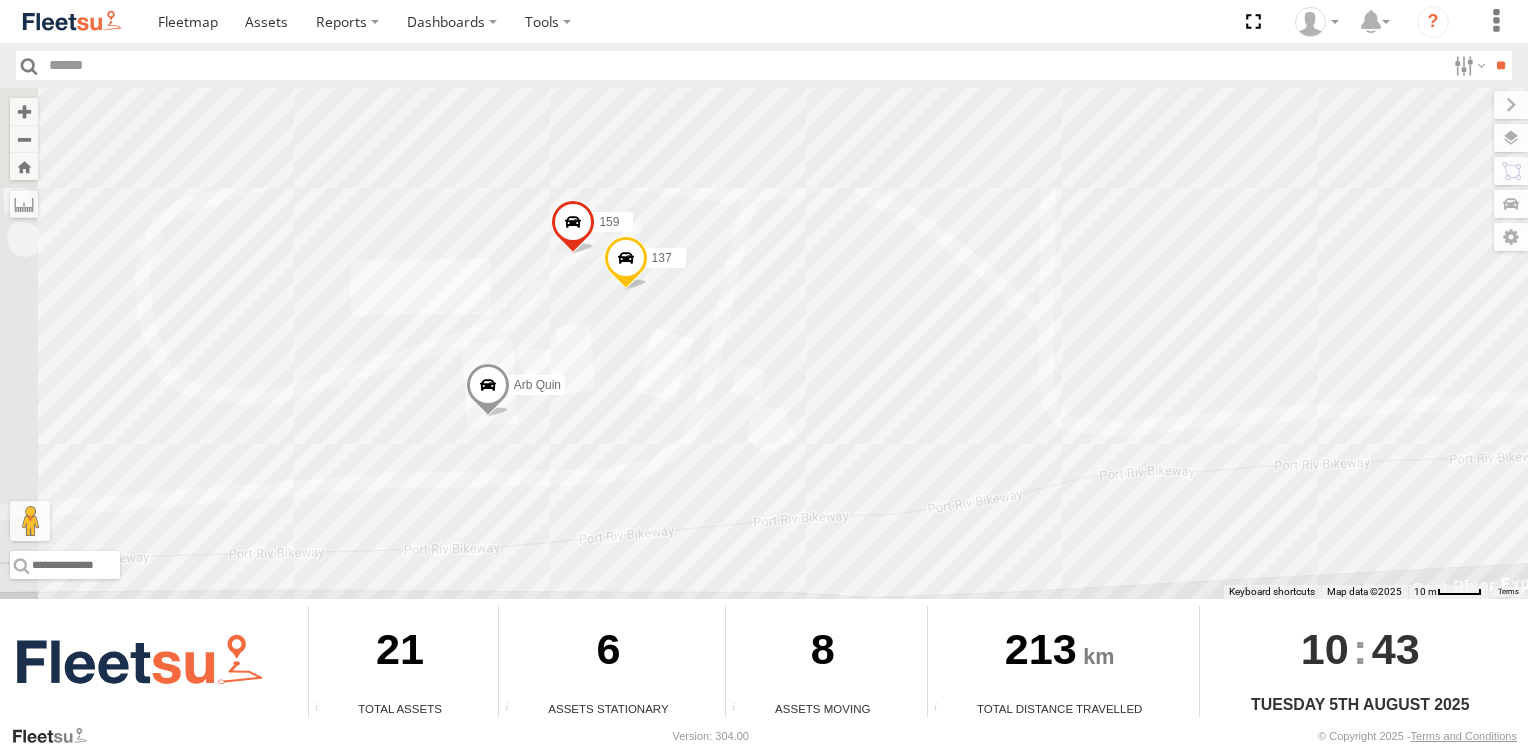 drag, startPoint x: 646, startPoint y: 401, endPoint x: 635, endPoint y: 566, distance: 165.36626 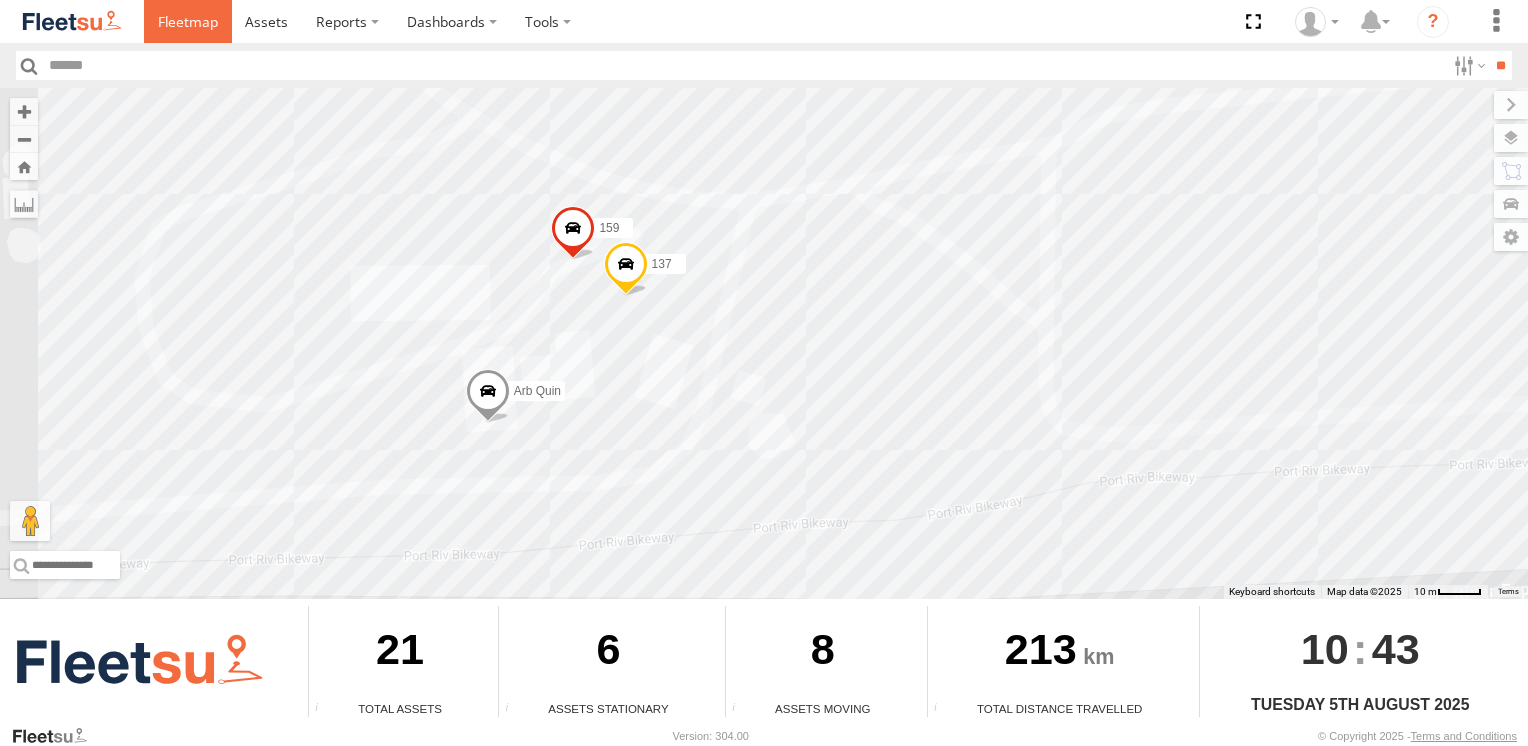 click at bounding box center [188, 21] 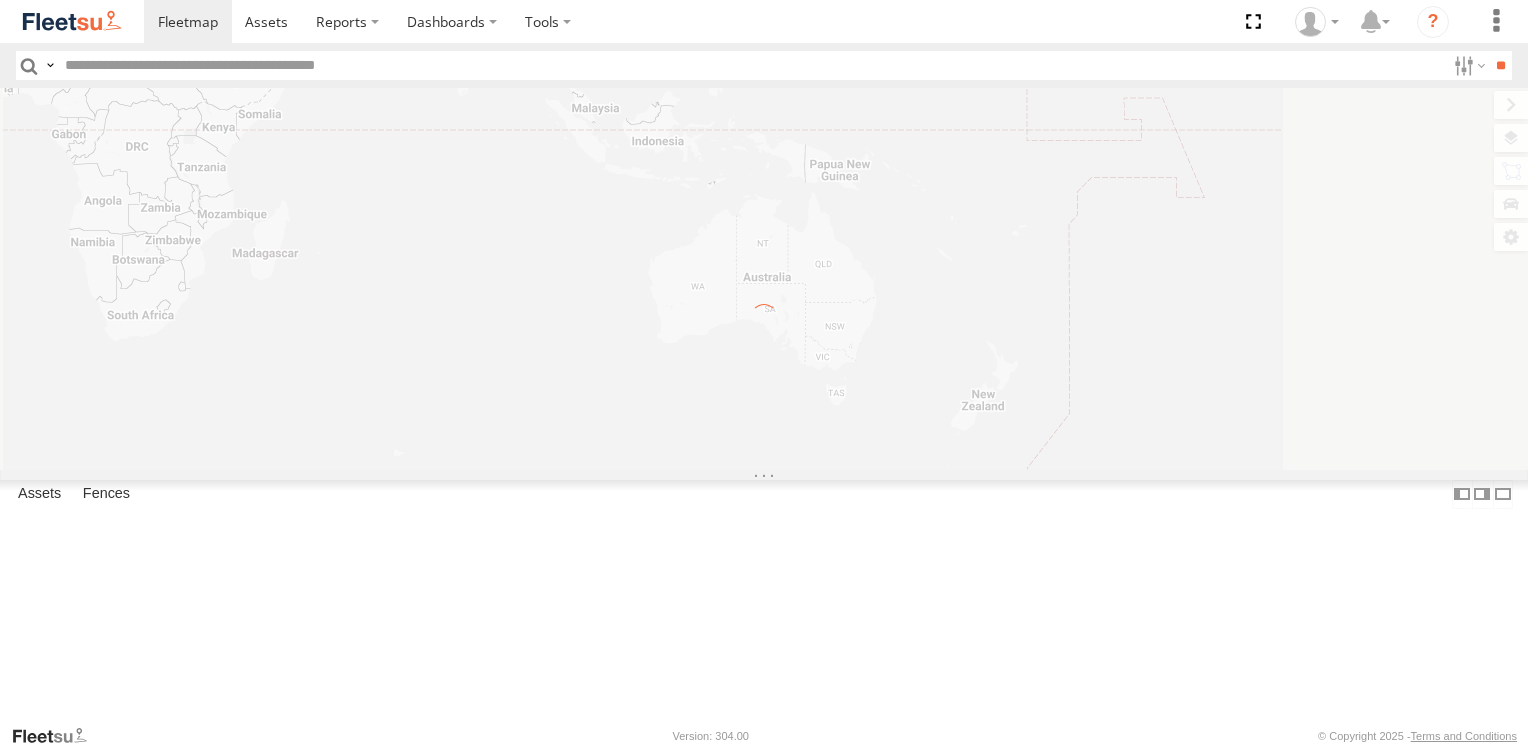 scroll, scrollTop: 0, scrollLeft: 0, axis: both 